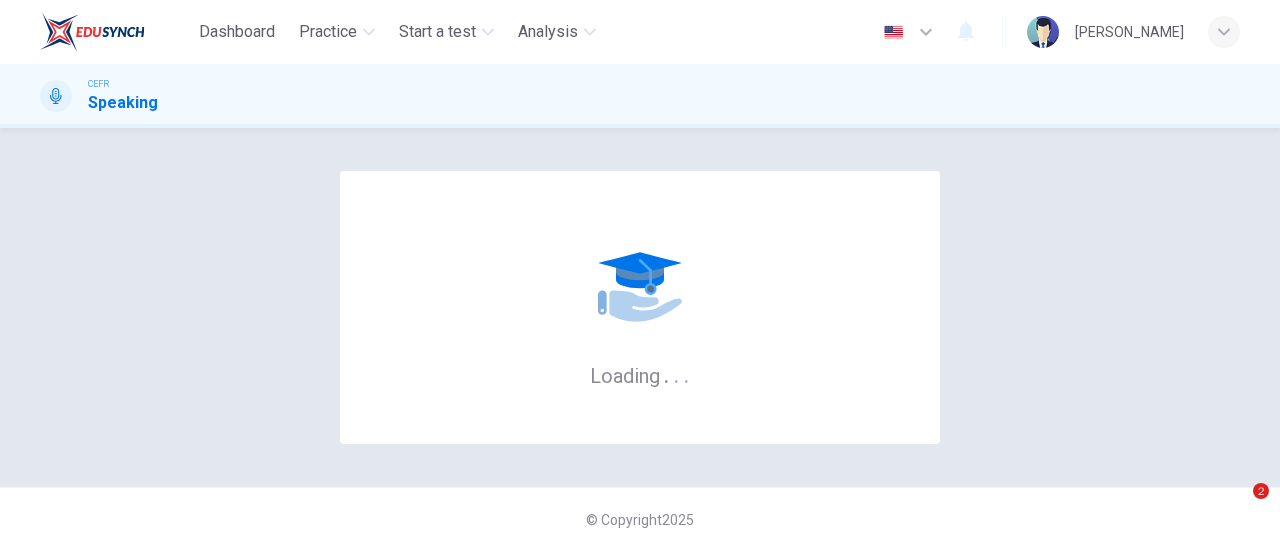 scroll, scrollTop: 0, scrollLeft: 0, axis: both 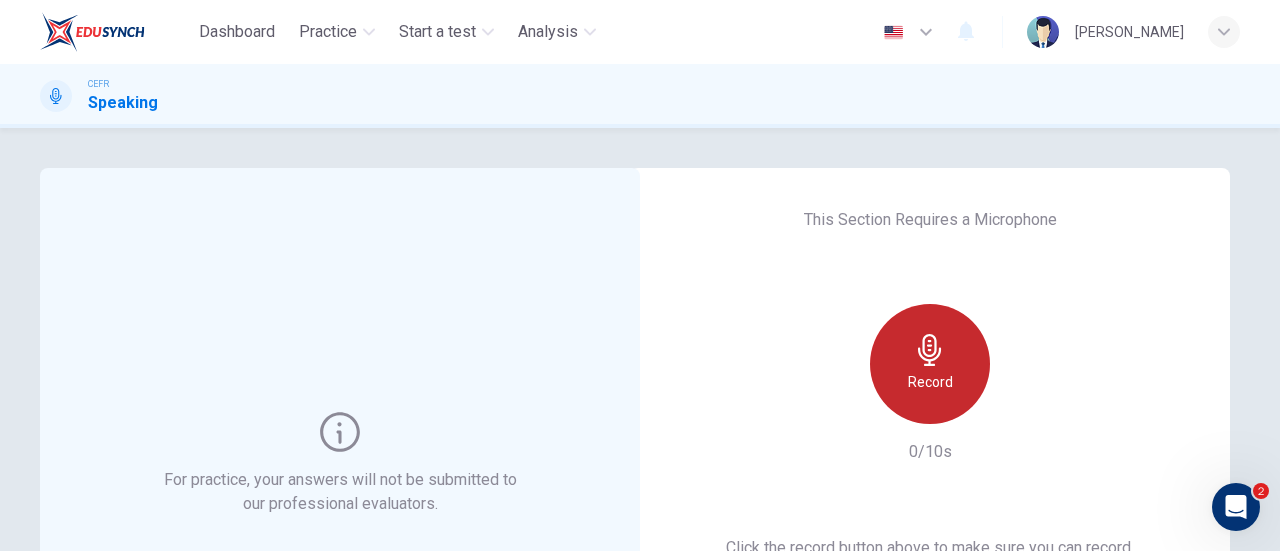 click on "Record" at bounding box center (930, 364) 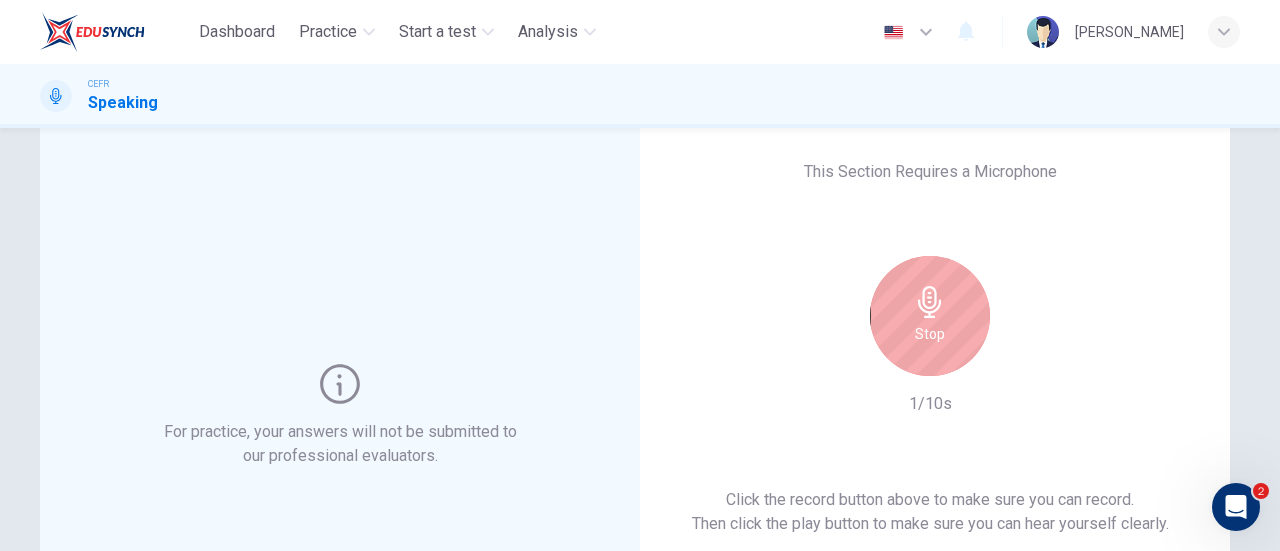 scroll, scrollTop: 64, scrollLeft: 0, axis: vertical 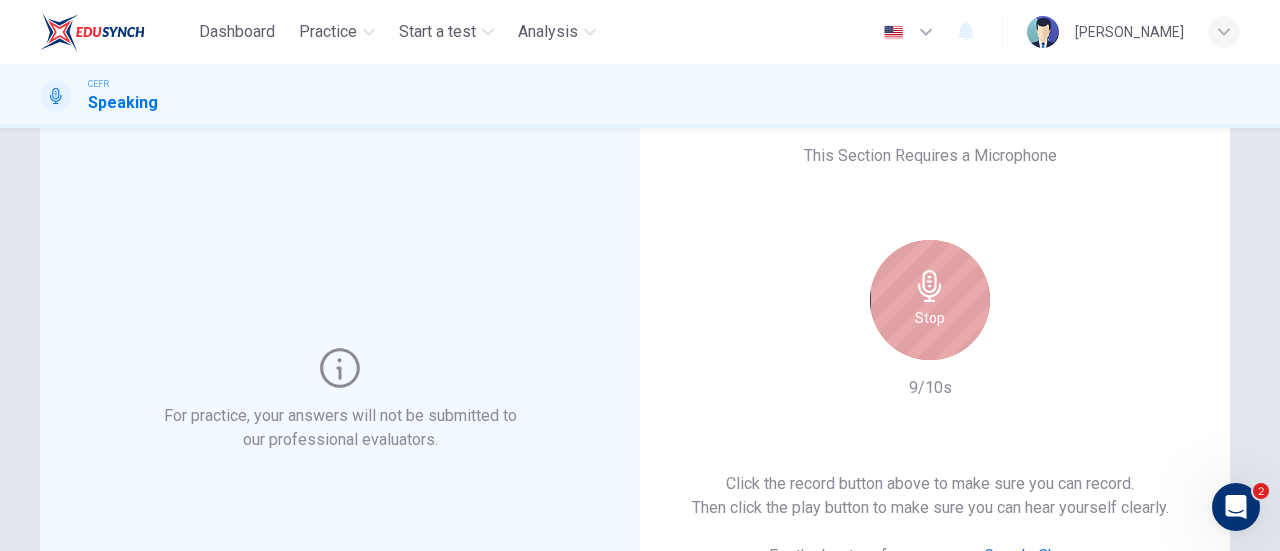click 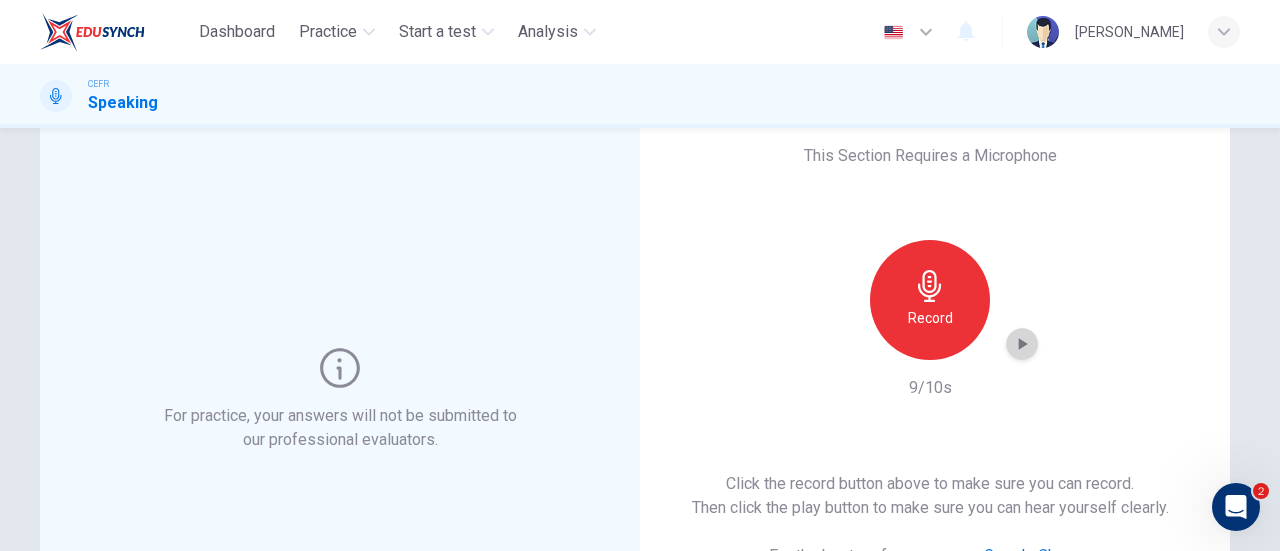 click 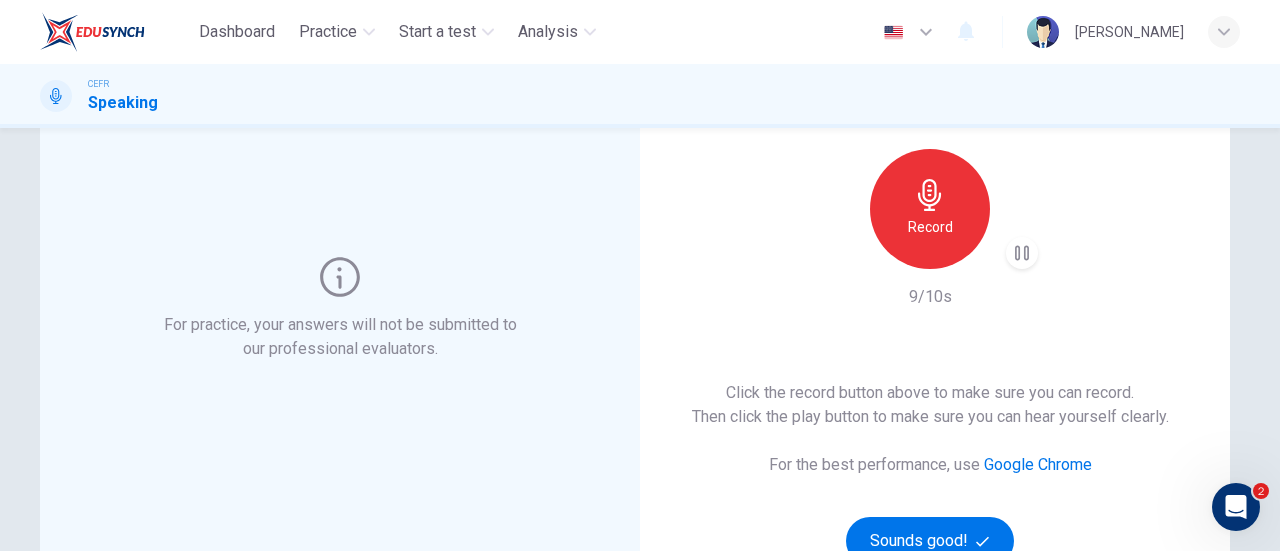 scroll, scrollTop: 165, scrollLeft: 0, axis: vertical 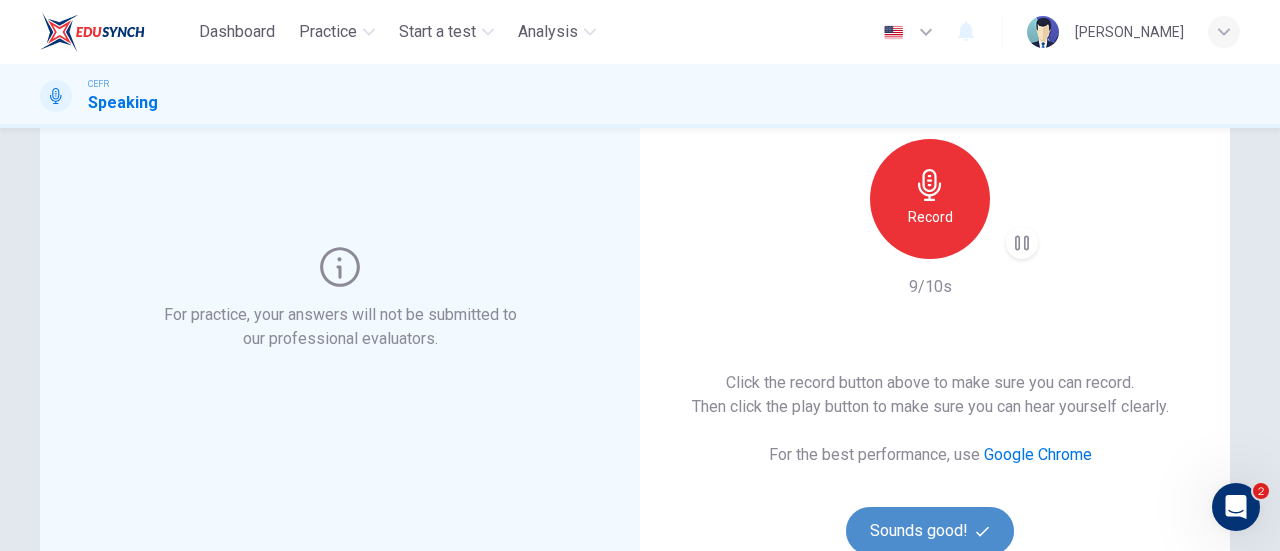 click on "Sounds good!" at bounding box center [930, 531] 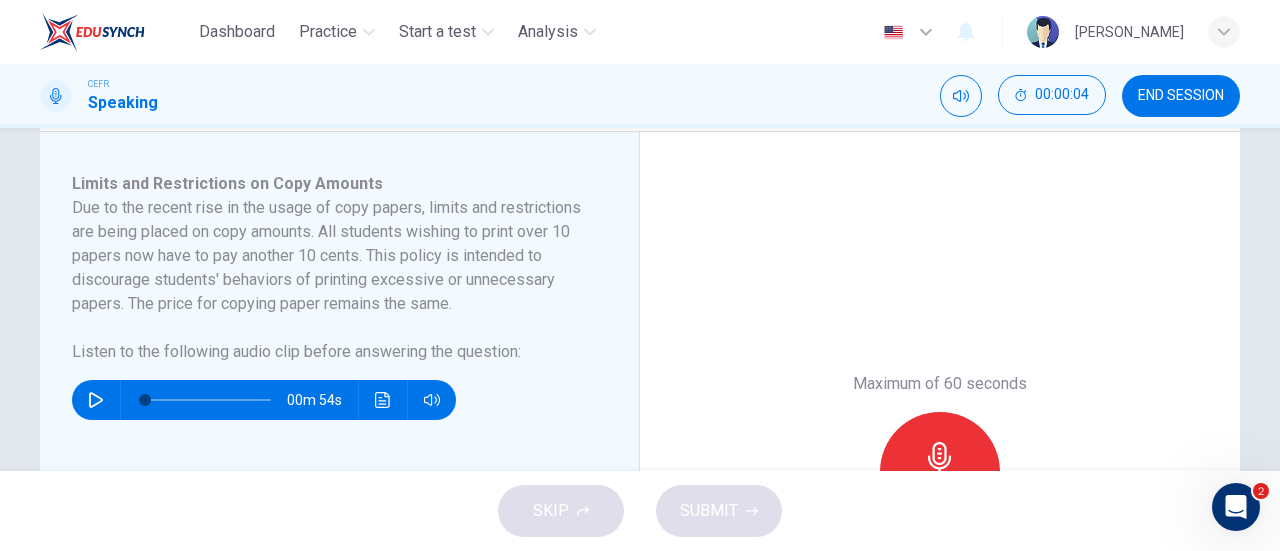 scroll, scrollTop: 326, scrollLeft: 0, axis: vertical 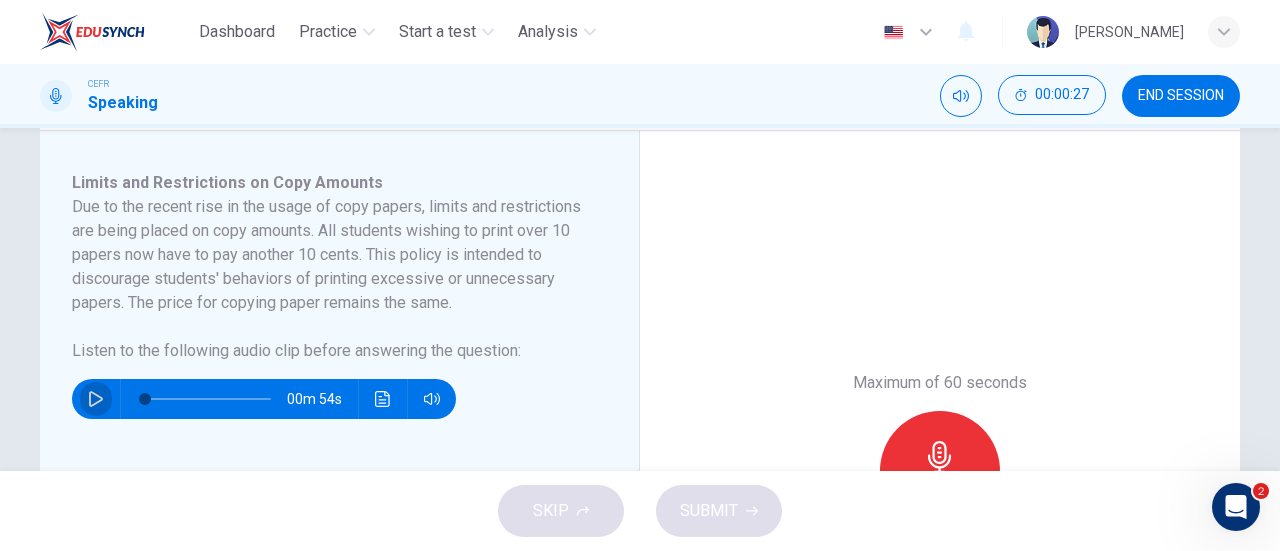 click 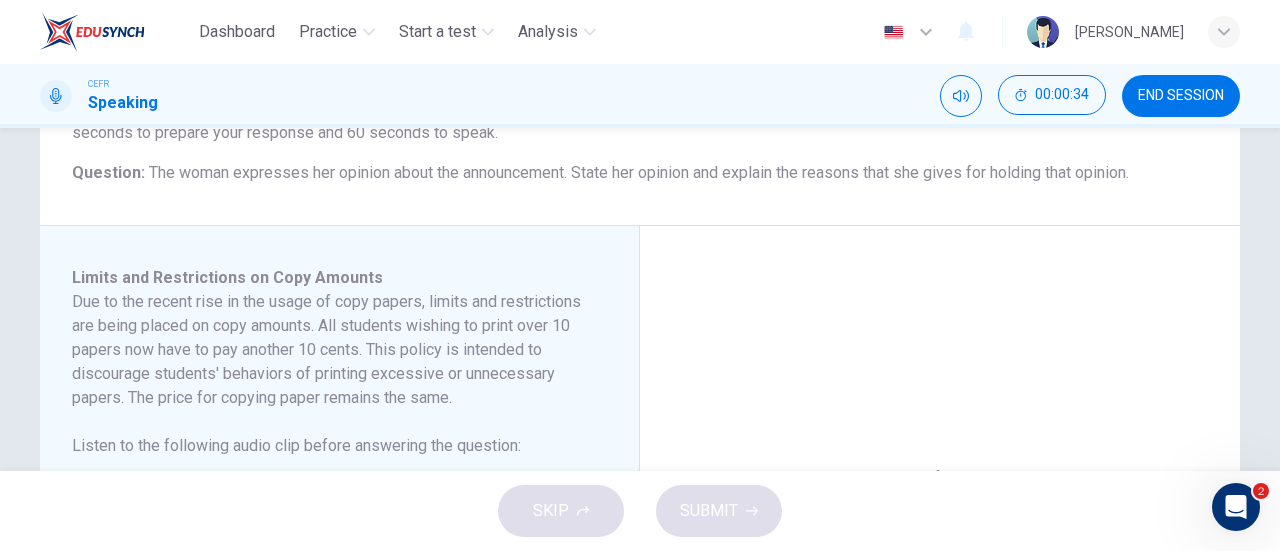 scroll, scrollTop: 160, scrollLeft: 0, axis: vertical 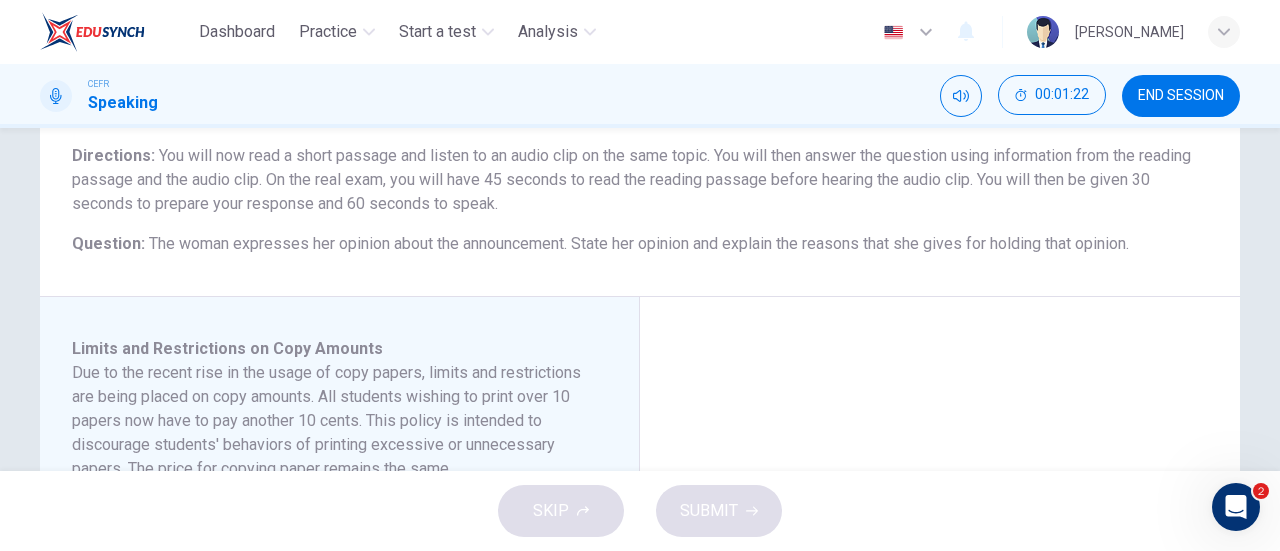 type on "0" 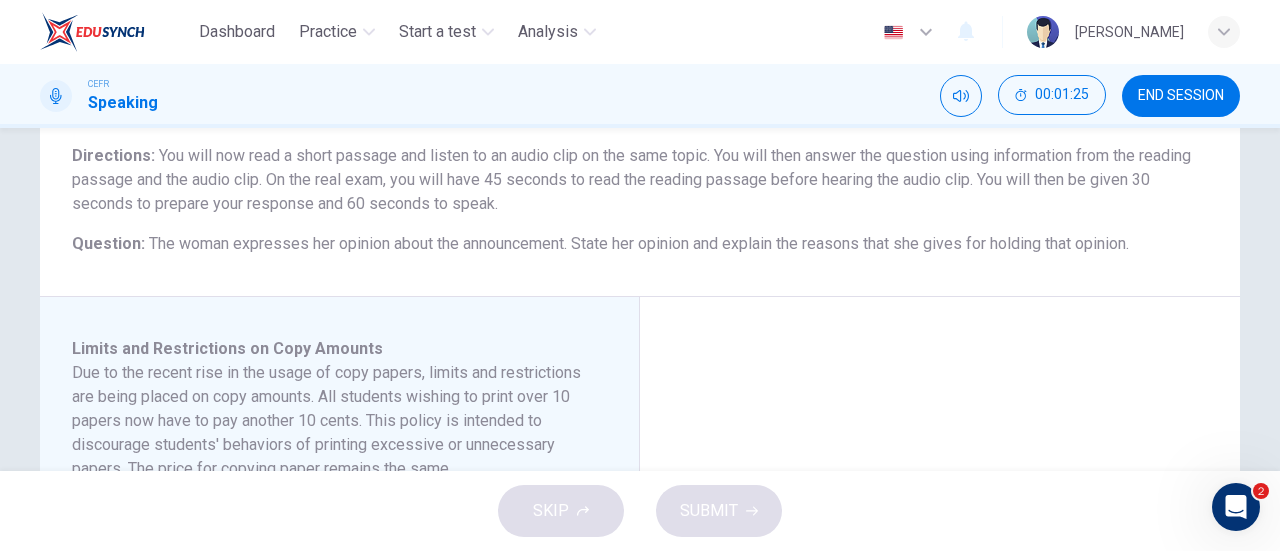 click on "Maximum of 60 seconds Record 0/60s" at bounding box center [940, 637] 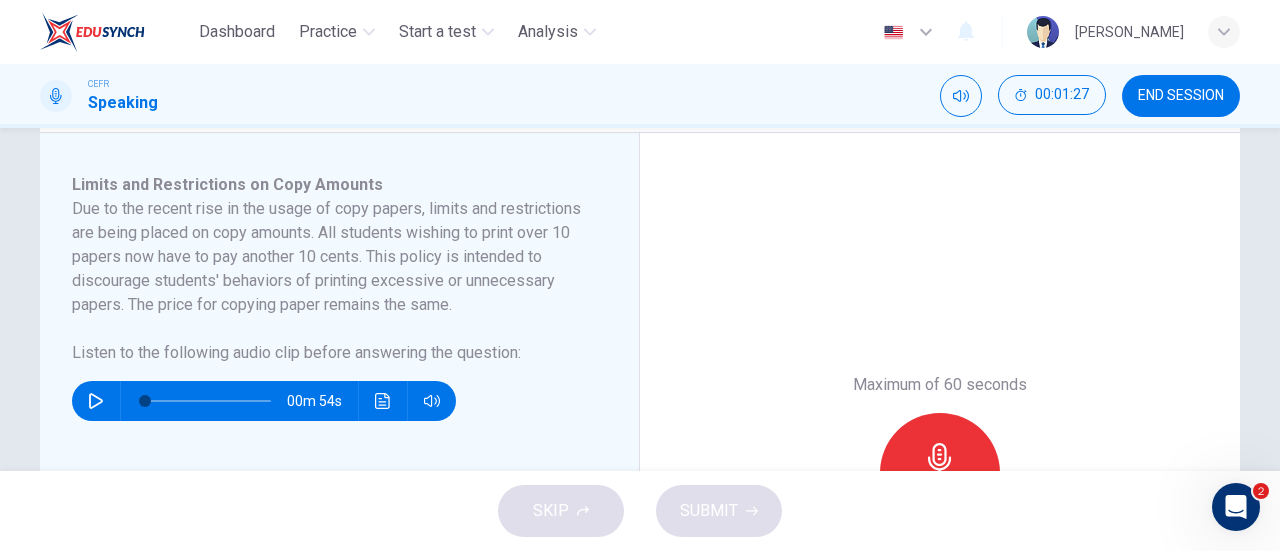 scroll, scrollTop: 329, scrollLeft: 0, axis: vertical 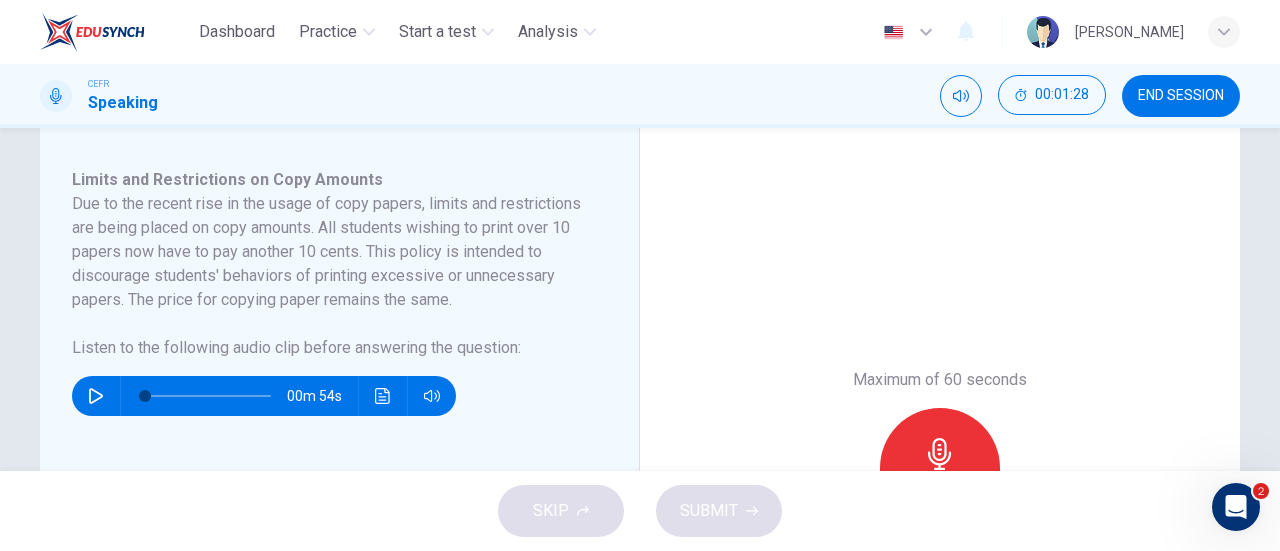 click on "Record" at bounding box center (940, 468) 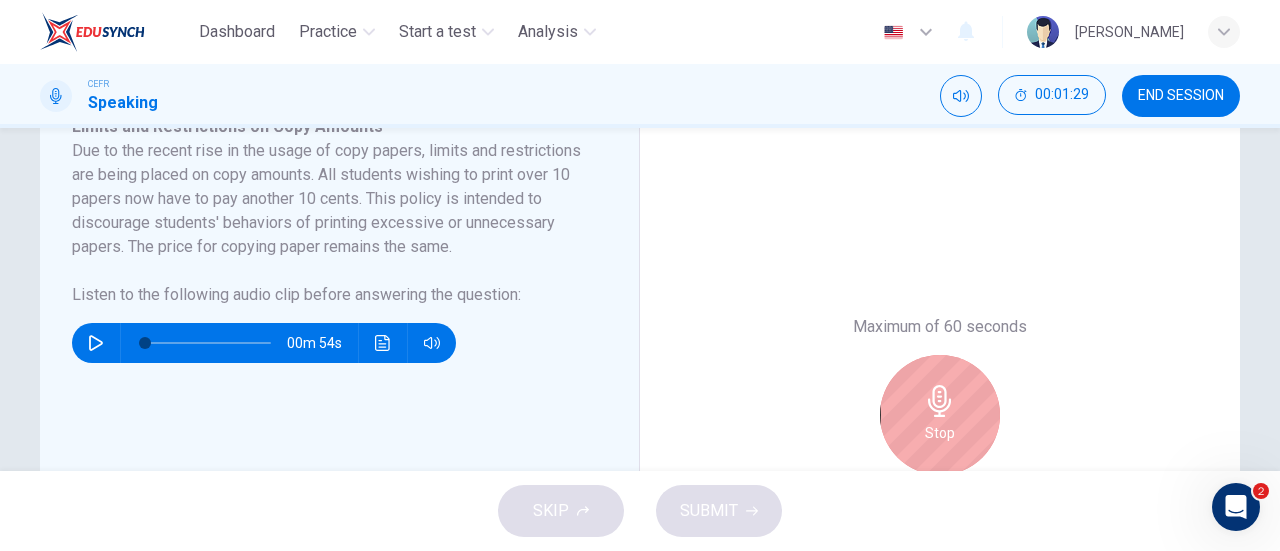 scroll, scrollTop: 383, scrollLeft: 0, axis: vertical 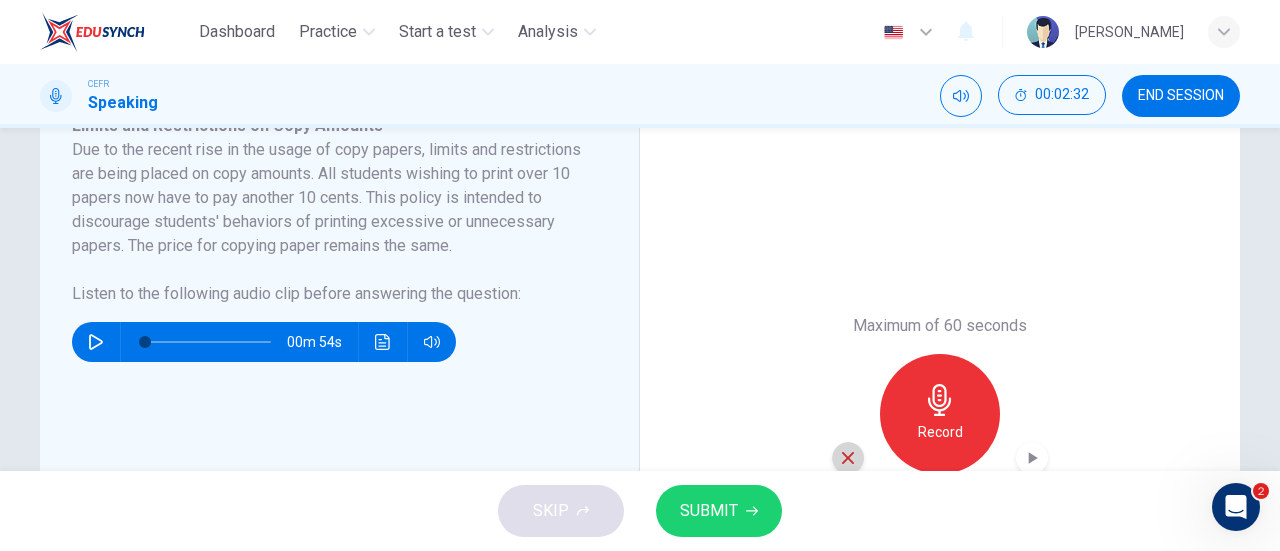 click 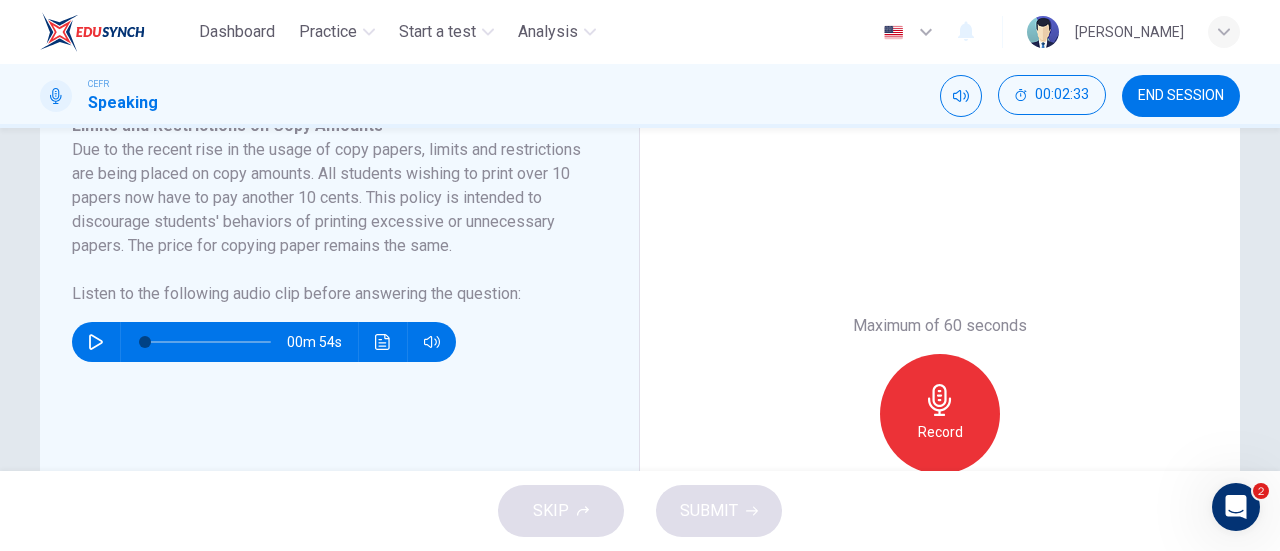 click on "Record" at bounding box center [940, 432] 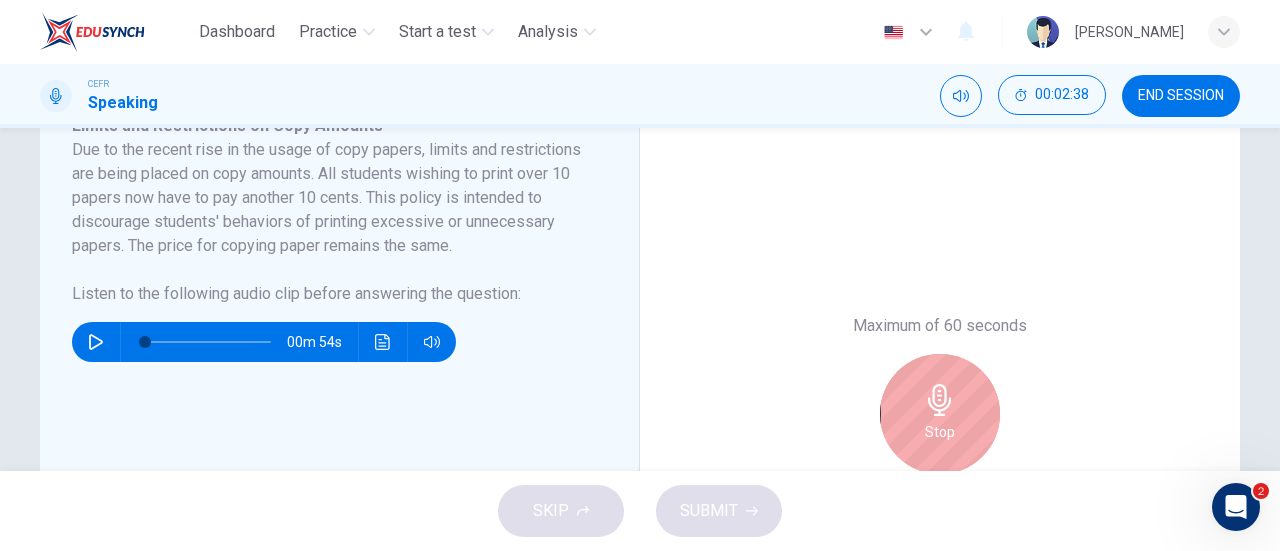 scroll, scrollTop: 544, scrollLeft: 0, axis: vertical 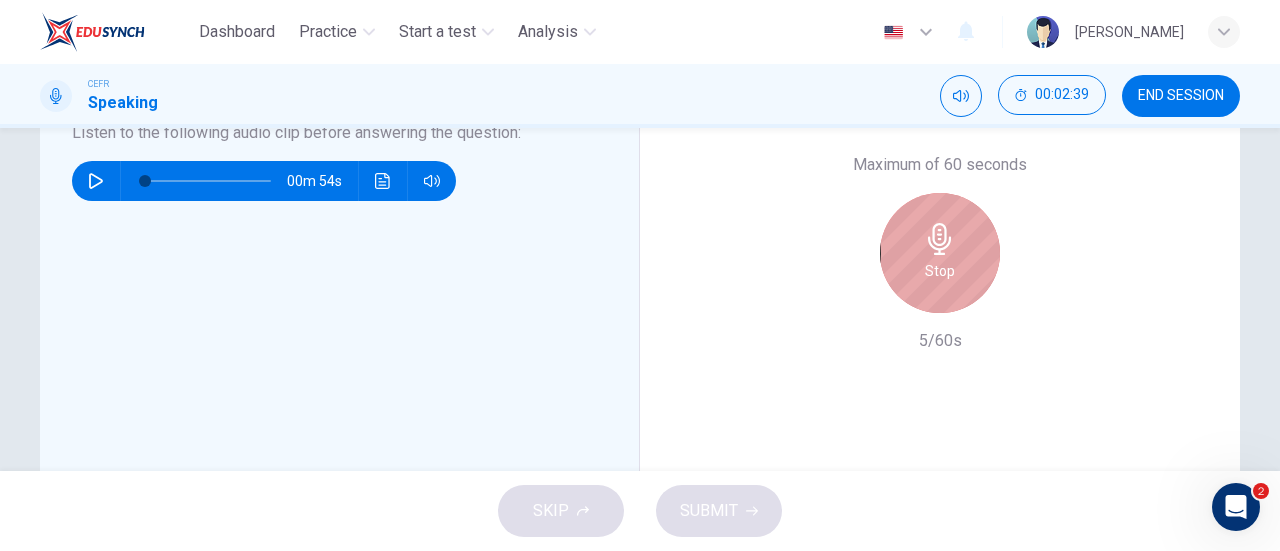 click on "Stop" at bounding box center [940, 253] 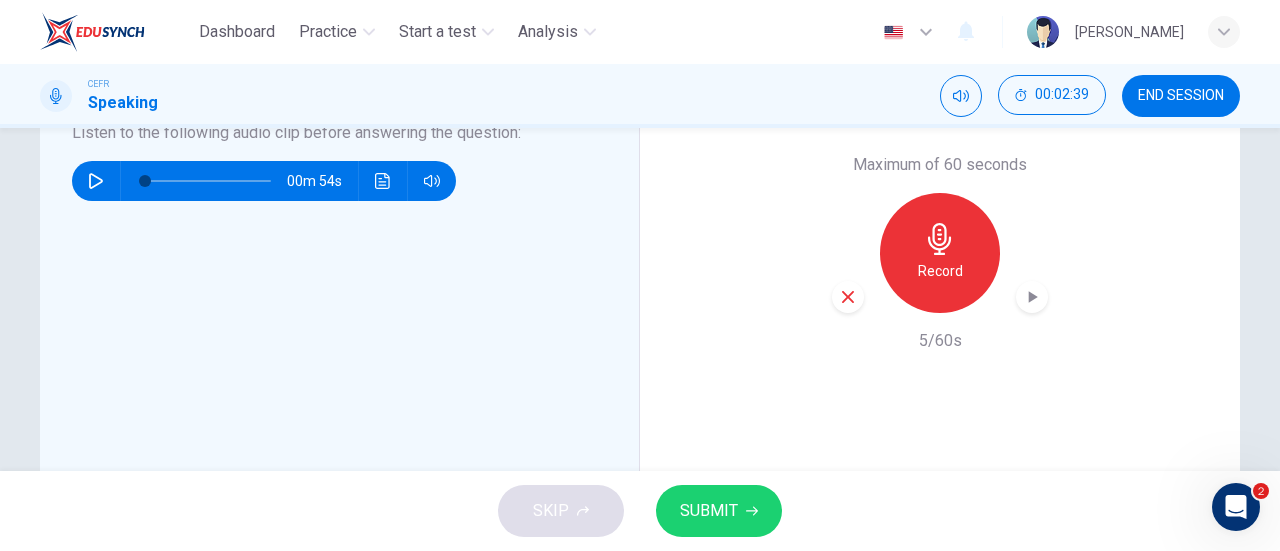 click 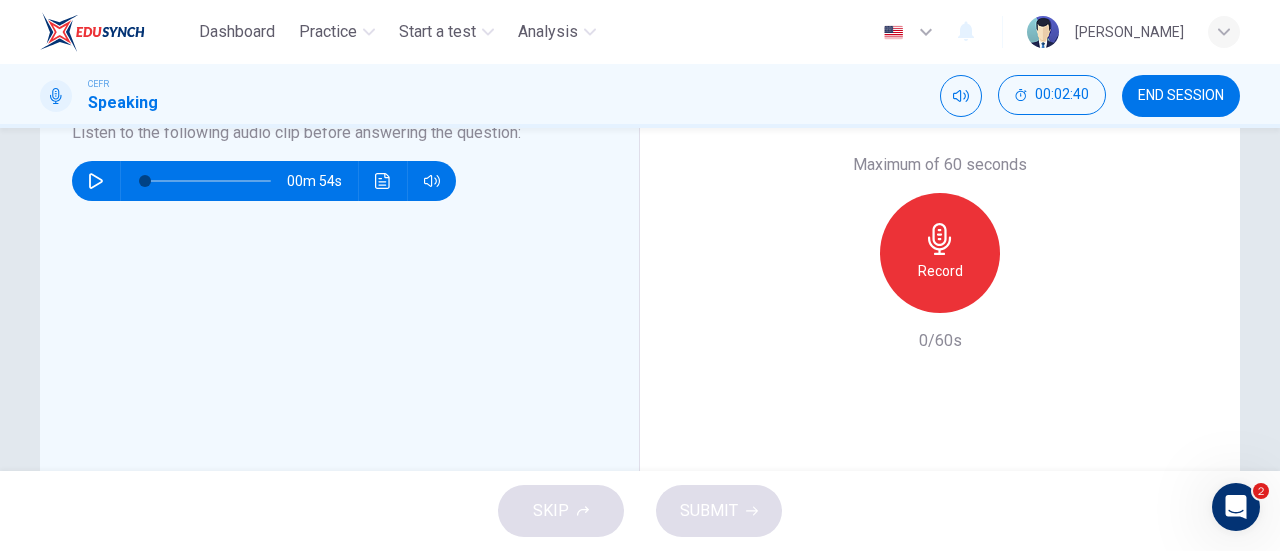 click on "Record" at bounding box center [940, 271] 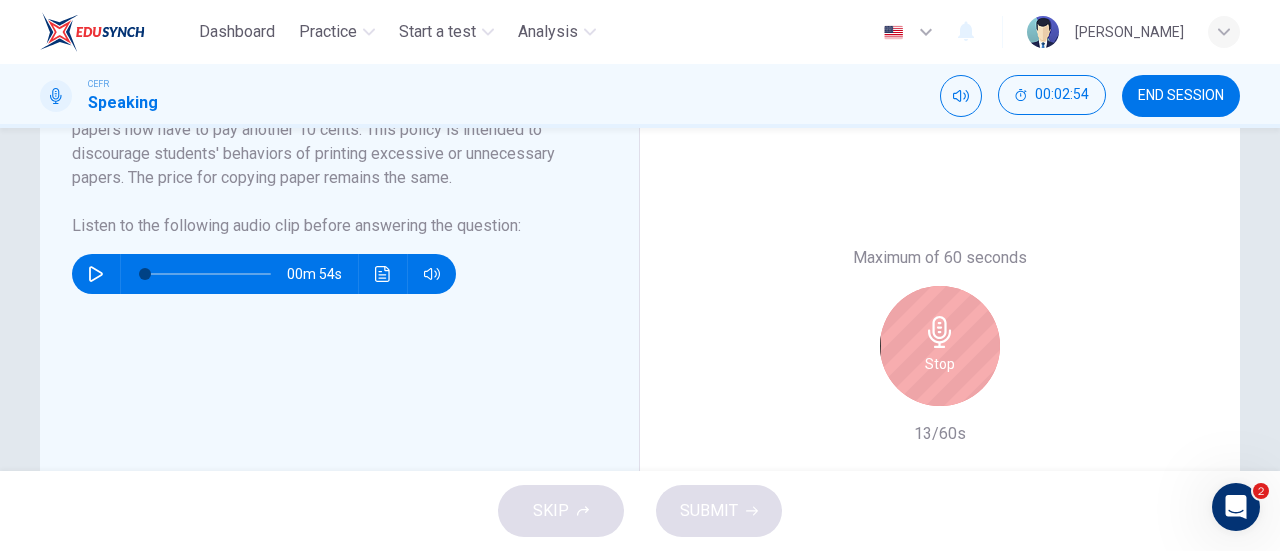 scroll, scrollTop: 452, scrollLeft: 0, axis: vertical 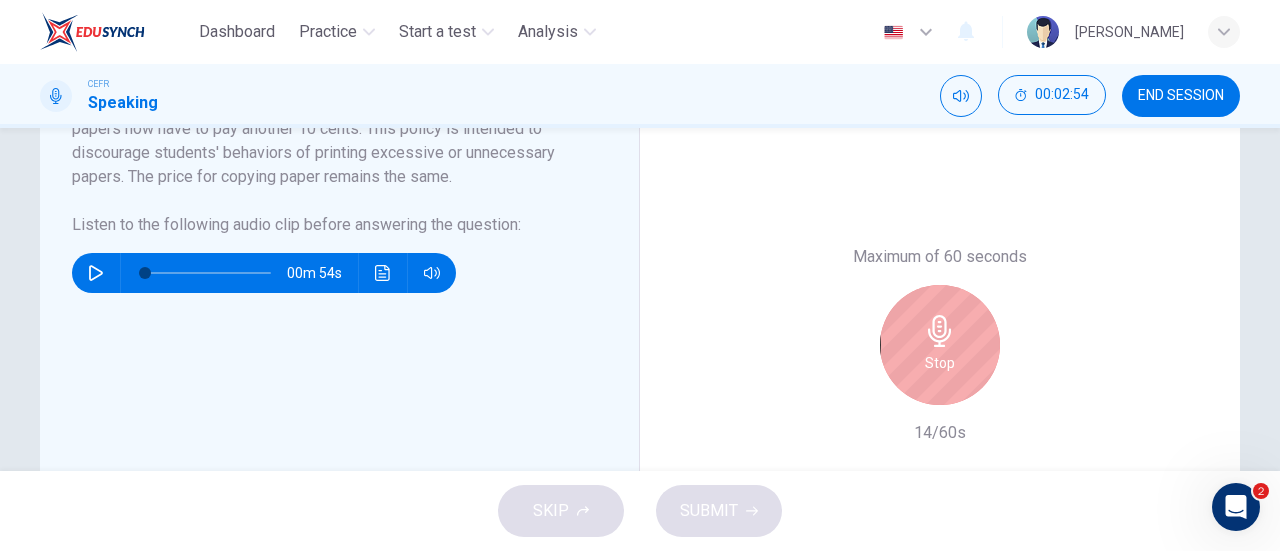 click on "Maximum of 60 seconds Stop 14/60s" at bounding box center (940, 345) 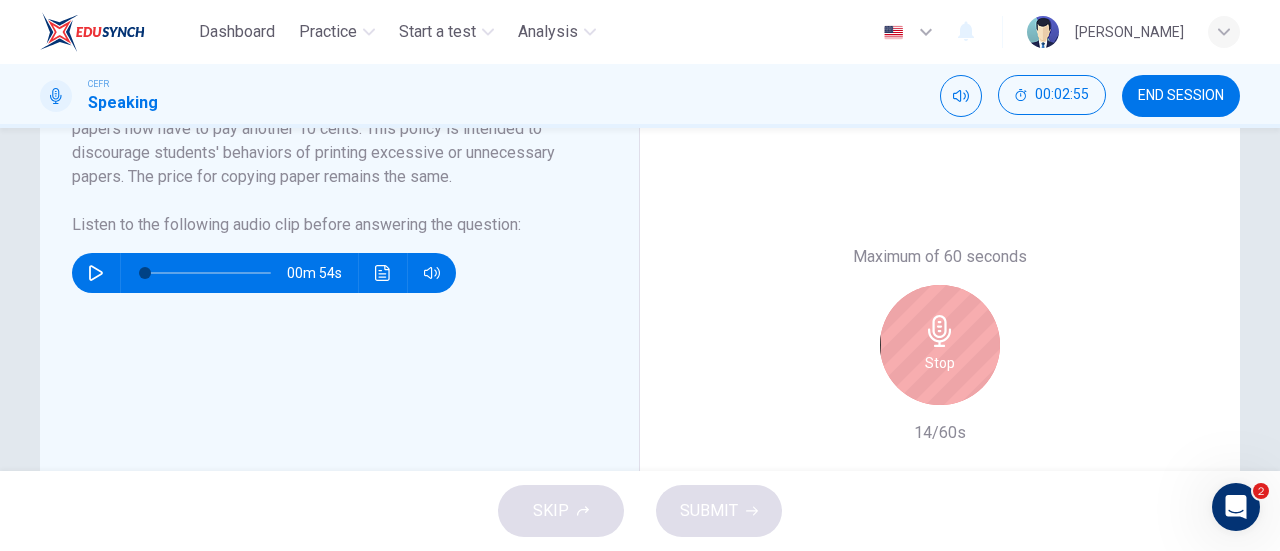 click on "Stop" at bounding box center (940, 345) 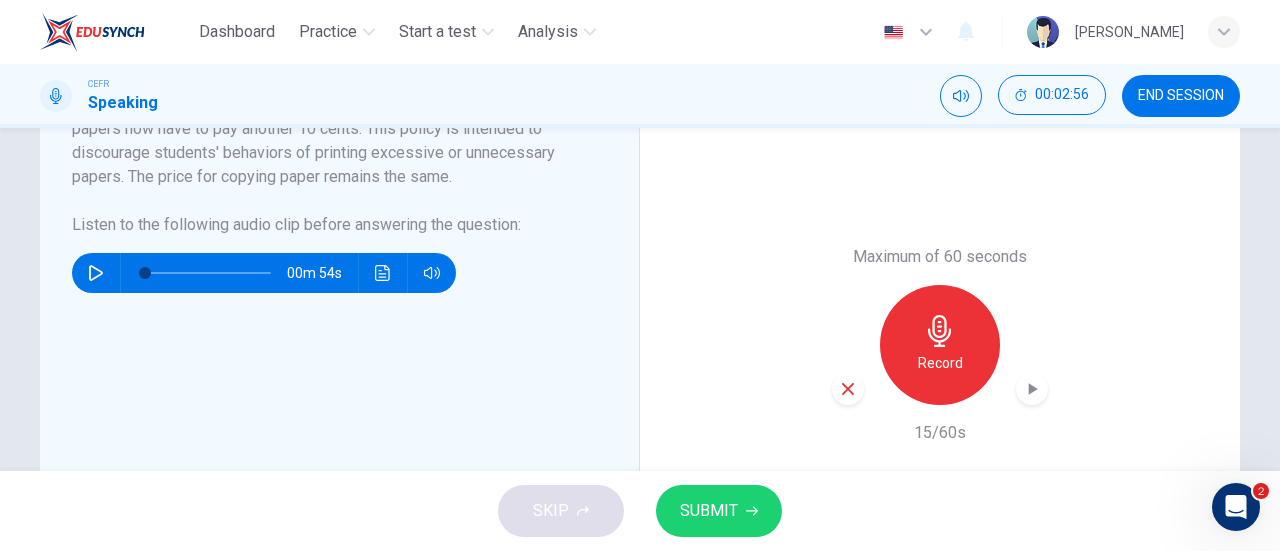 click 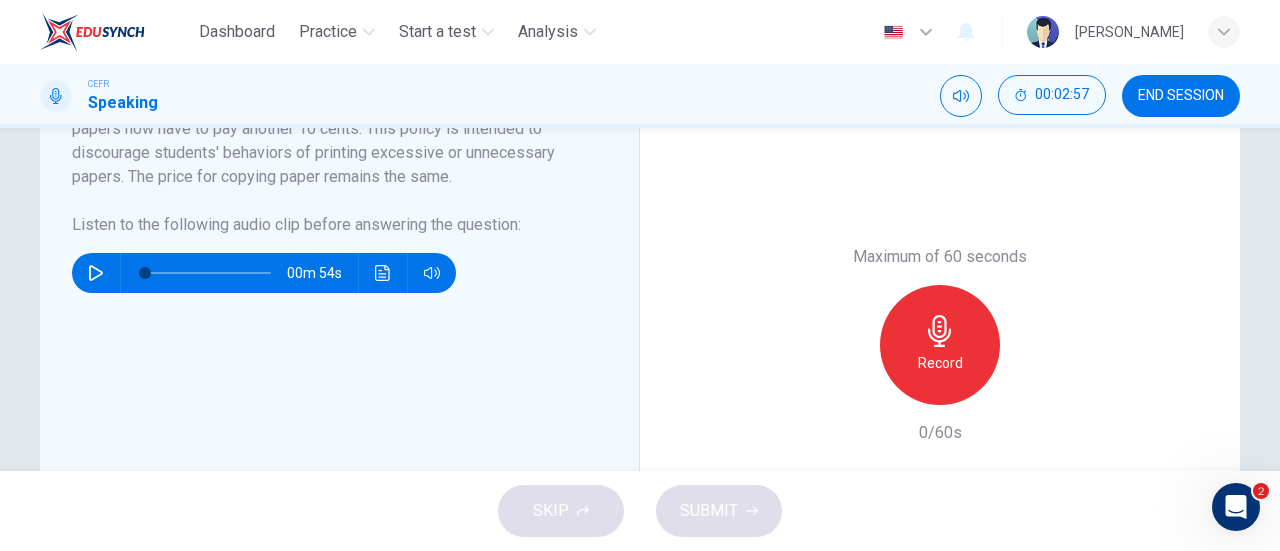 click 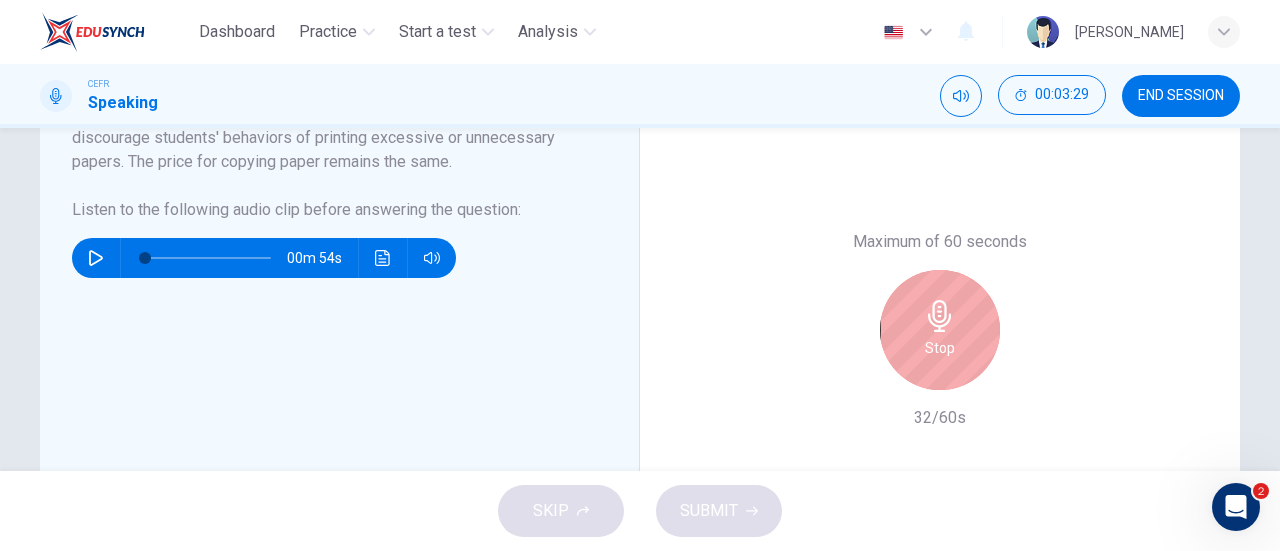 scroll, scrollTop: 468, scrollLeft: 0, axis: vertical 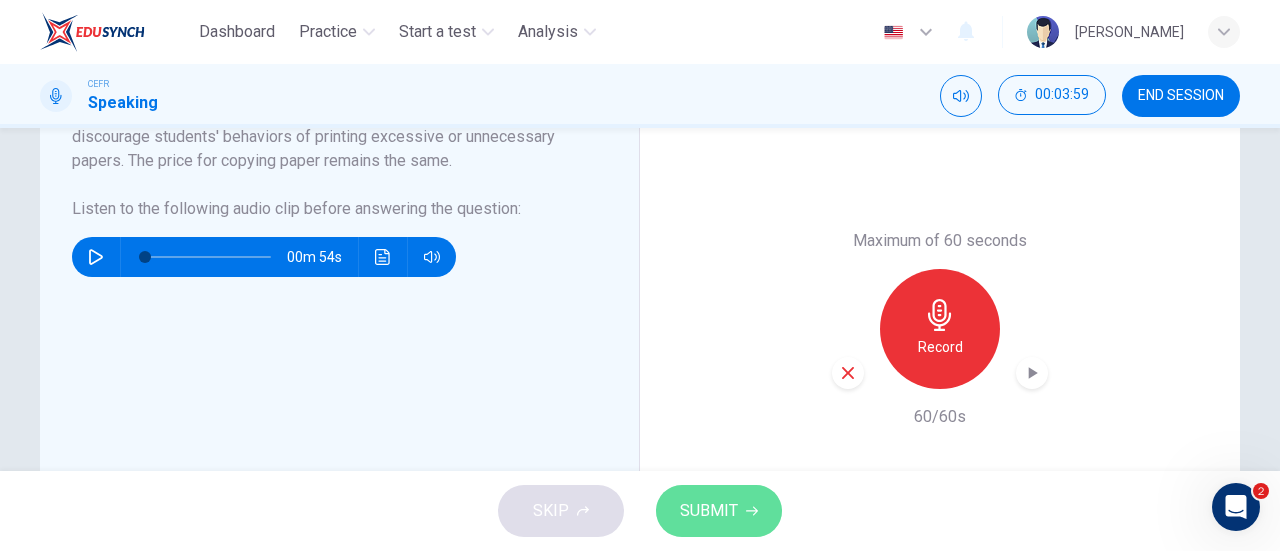 click on "SUBMIT" at bounding box center [719, 511] 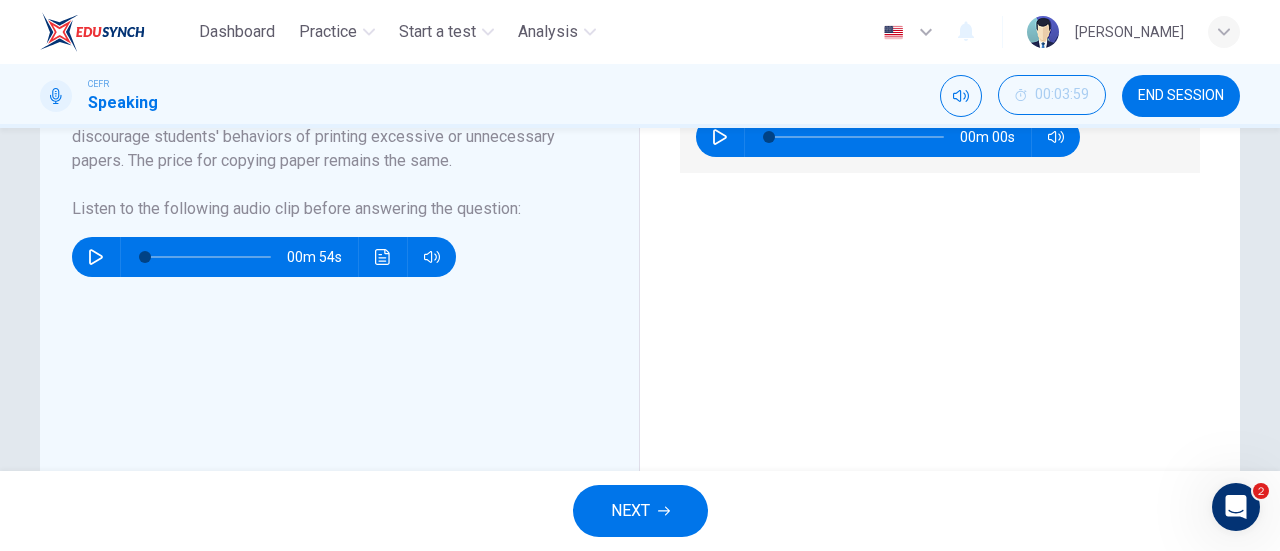 scroll, scrollTop: 300, scrollLeft: 0, axis: vertical 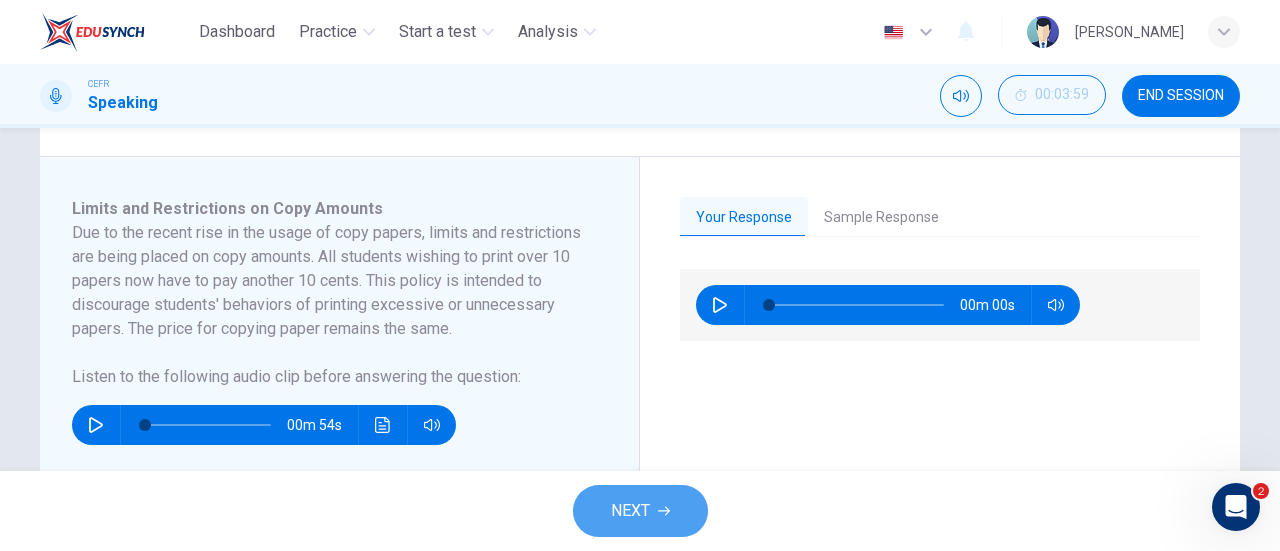 click 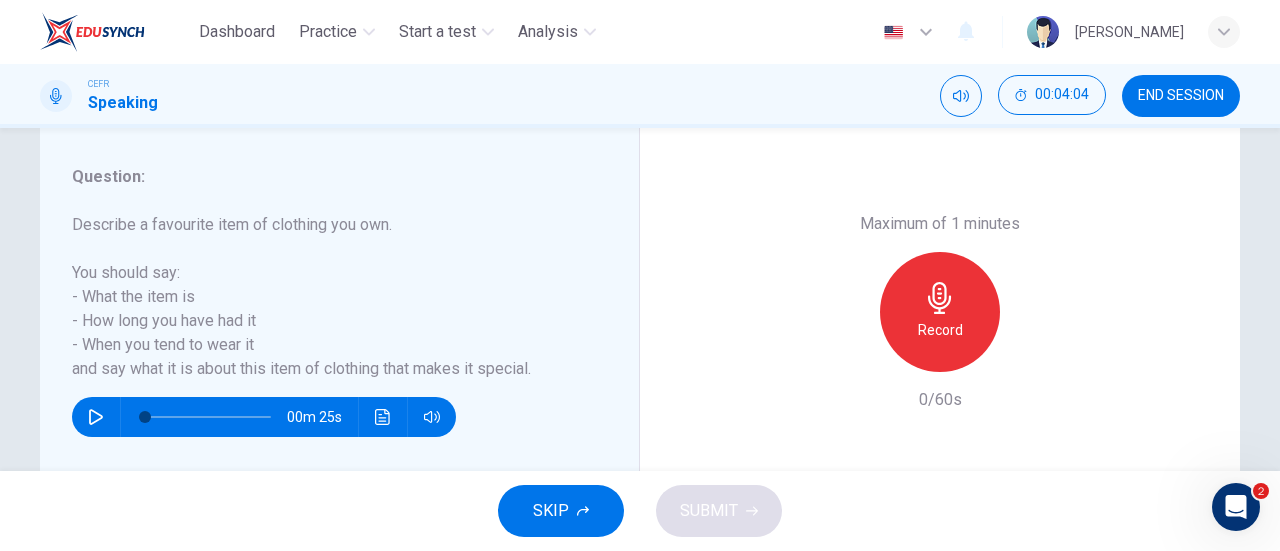 scroll, scrollTop: 366, scrollLeft: 0, axis: vertical 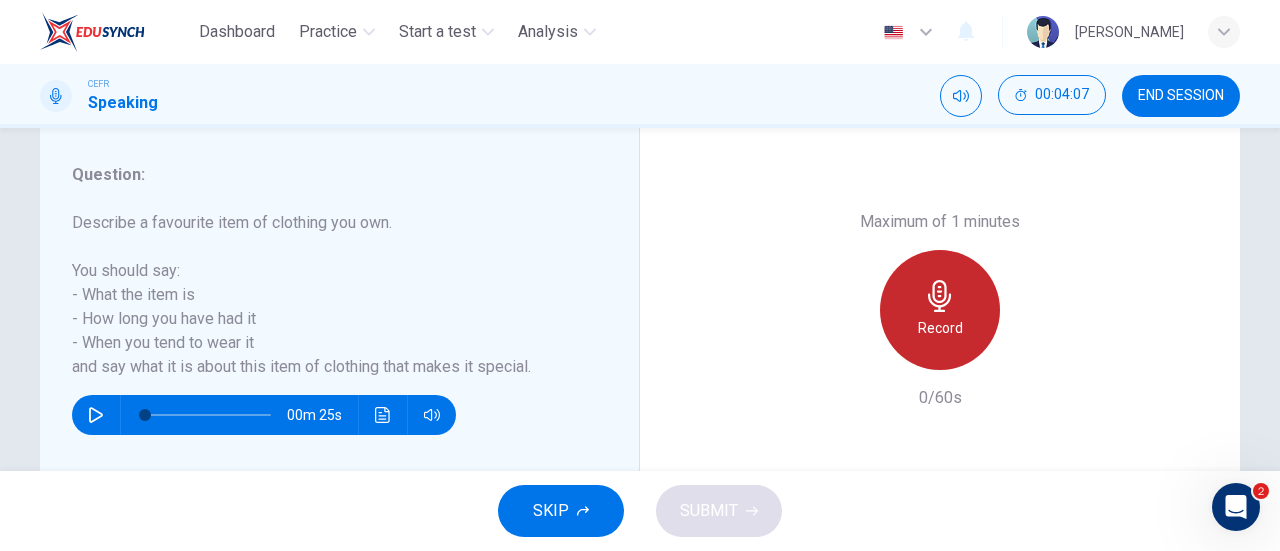 click on "Record" at bounding box center (940, 310) 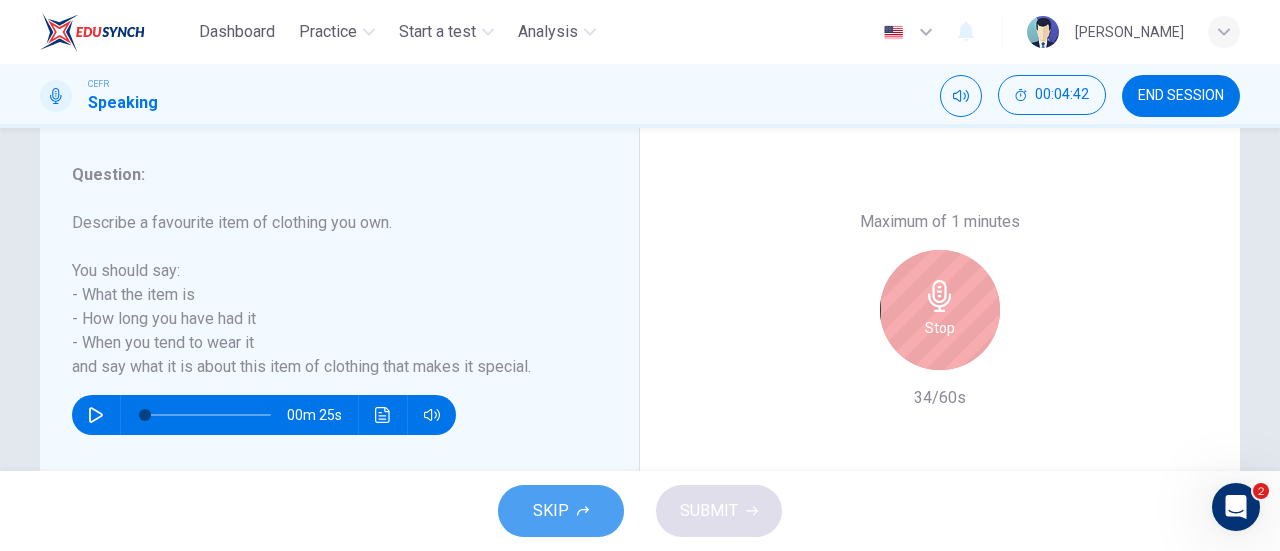 click on "SKIP" at bounding box center (561, 511) 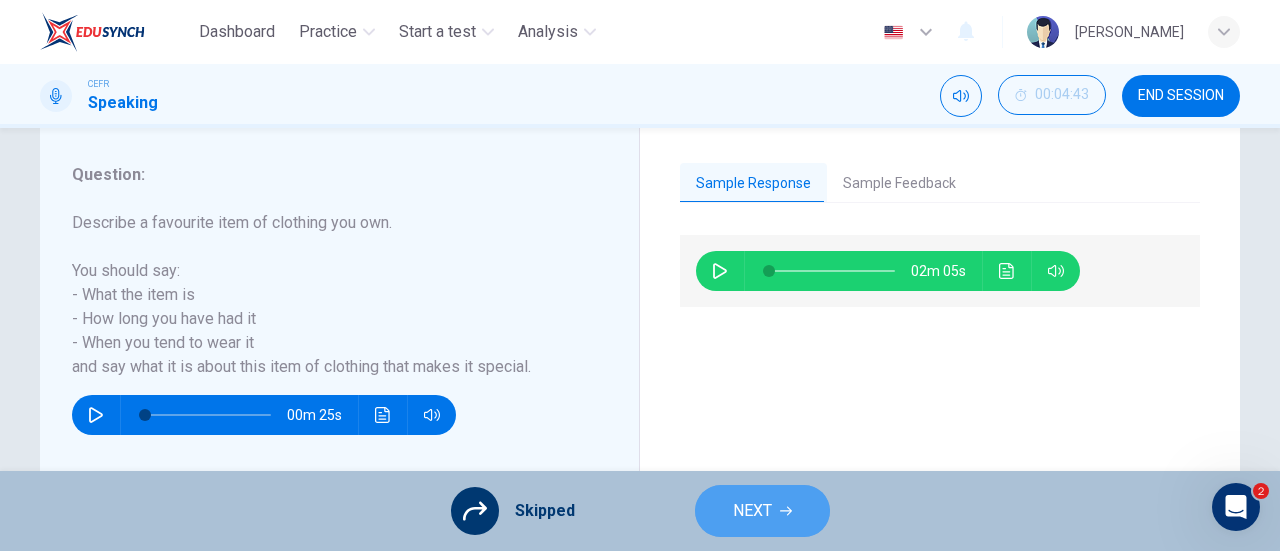 click on "NEXT" at bounding box center [752, 511] 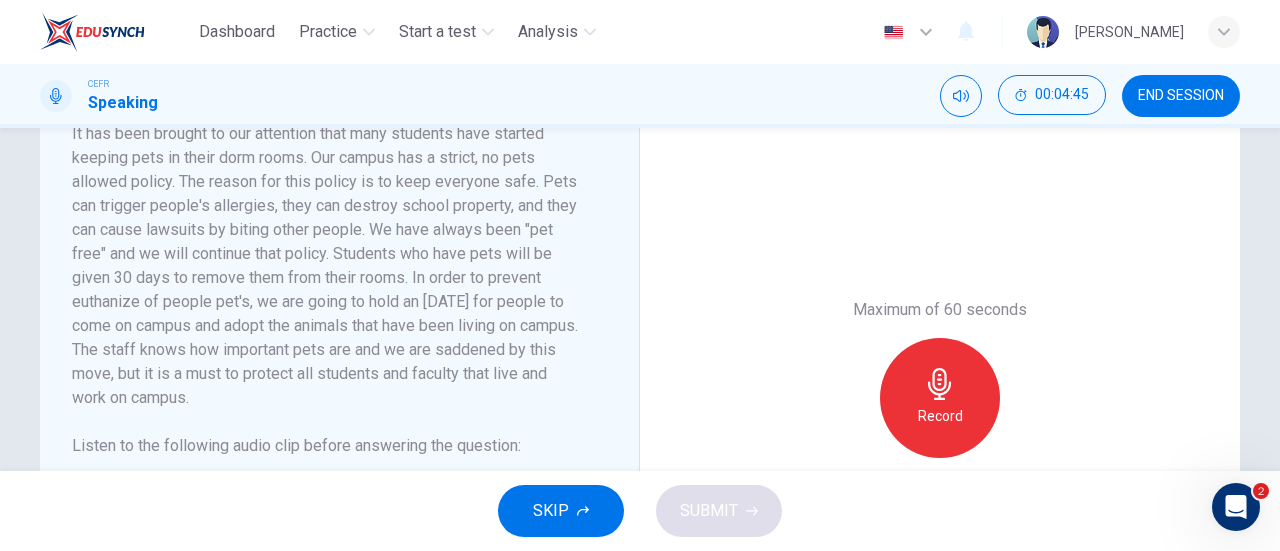 scroll, scrollTop: 389, scrollLeft: 0, axis: vertical 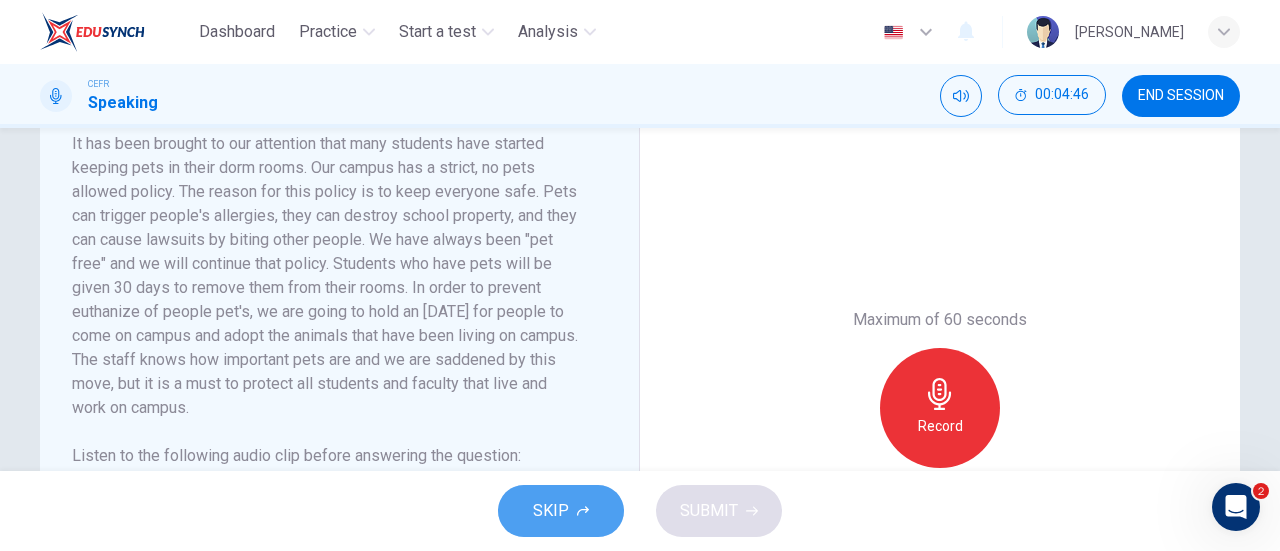 click on "SKIP" at bounding box center (561, 511) 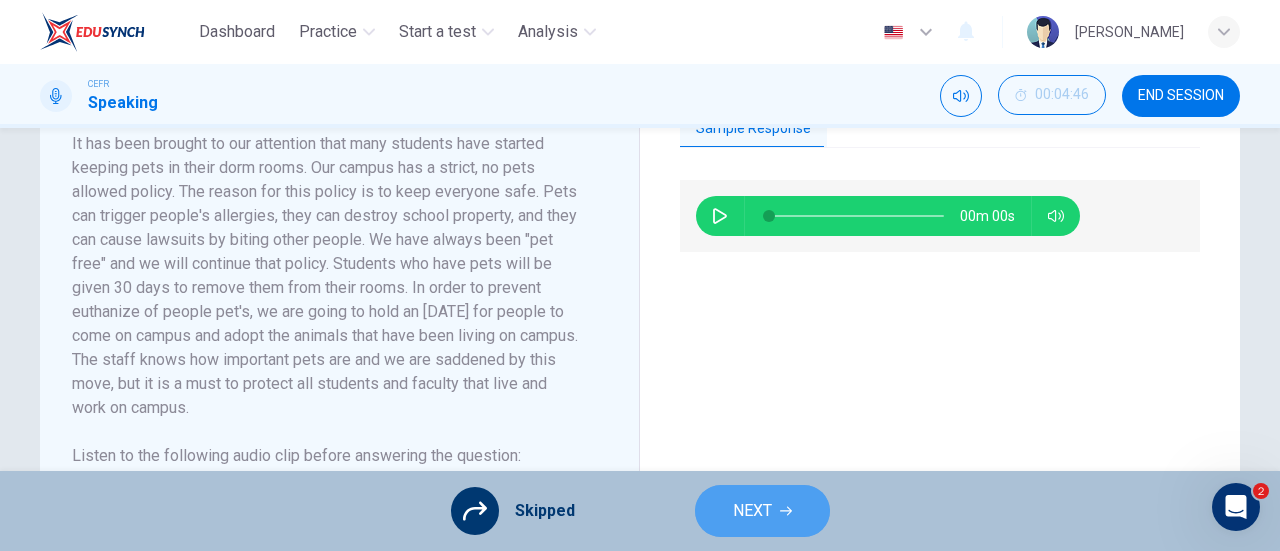click on "NEXT" at bounding box center (752, 511) 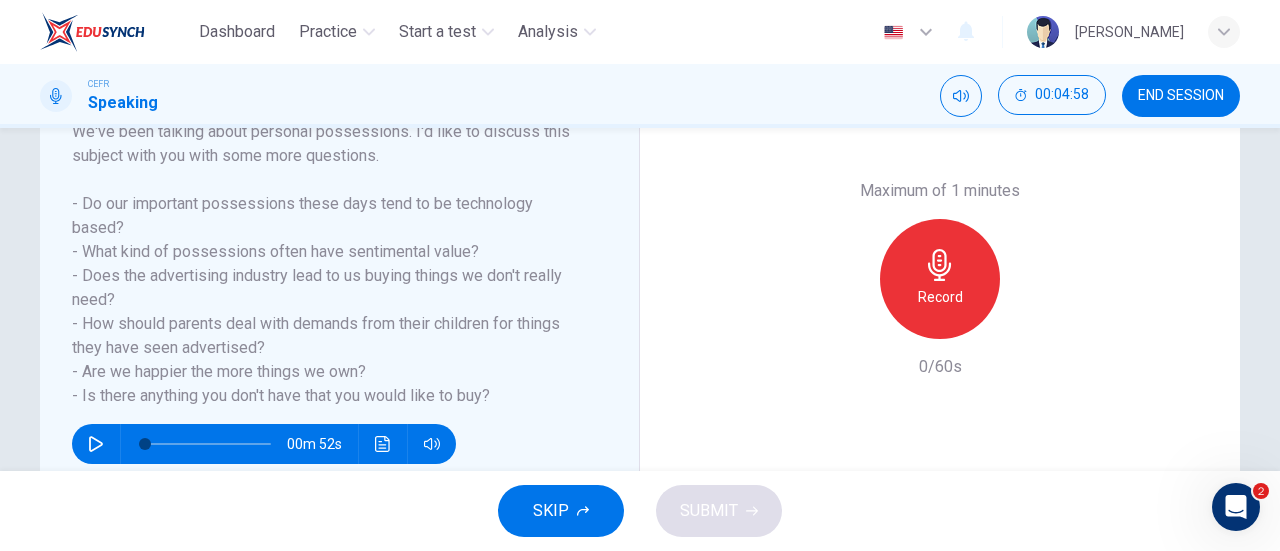 scroll, scrollTop: 339, scrollLeft: 0, axis: vertical 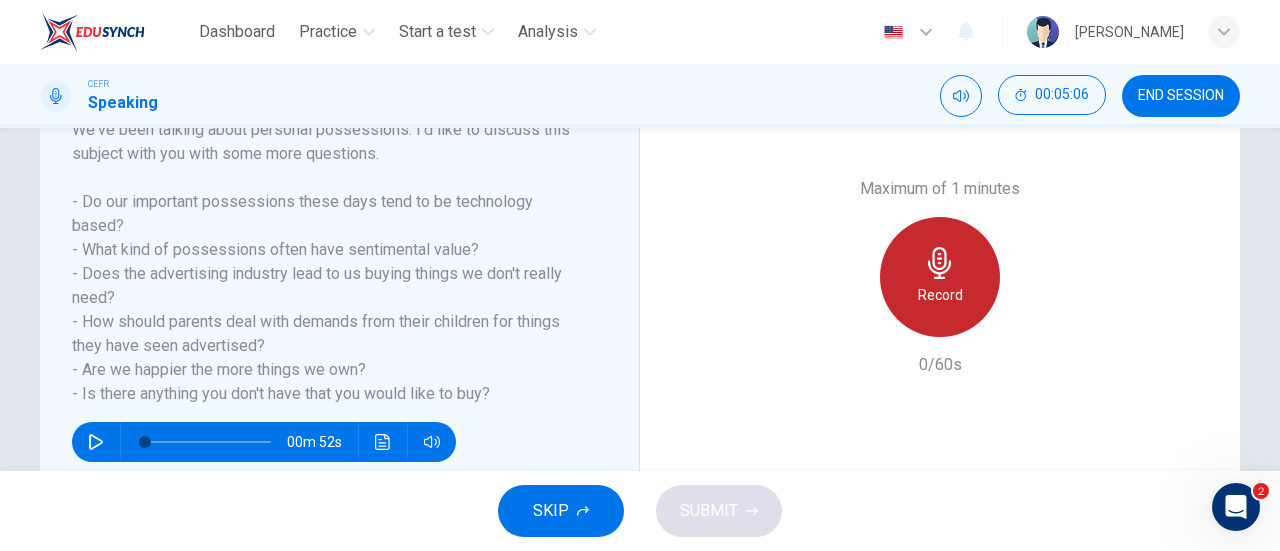 click on "Record" at bounding box center (940, 277) 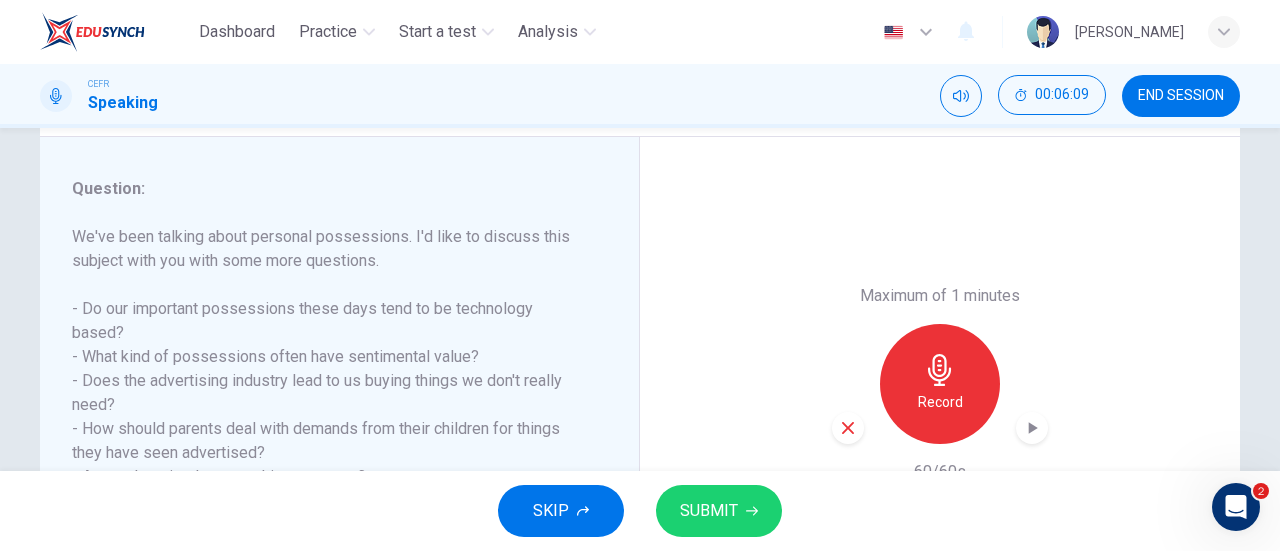 scroll, scrollTop: 231, scrollLeft: 0, axis: vertical 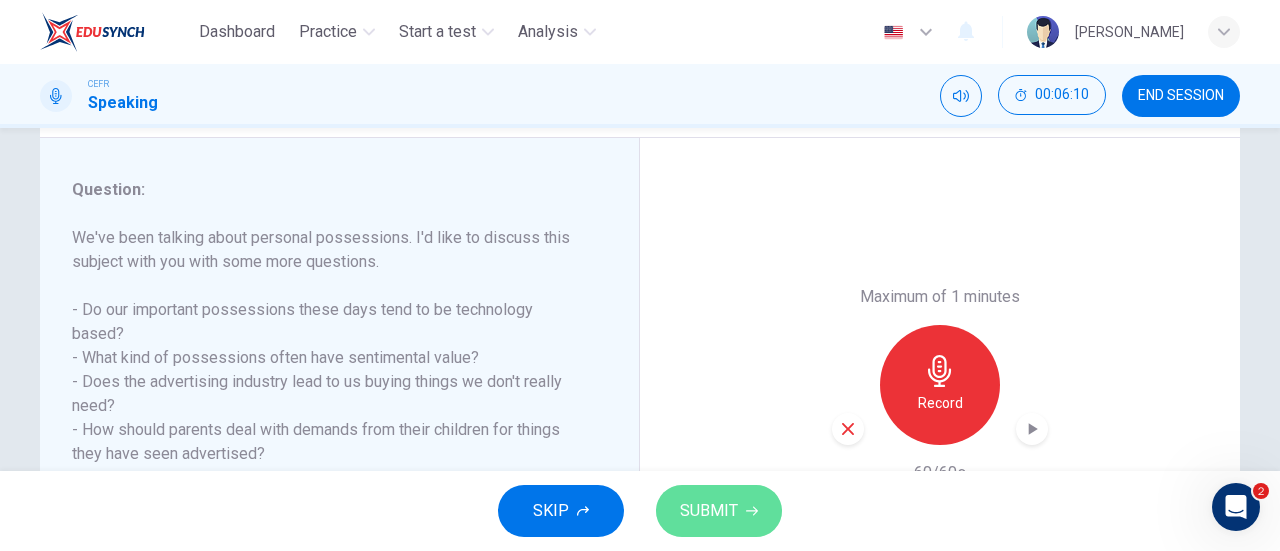 click on "SUBMIT" at bounding box center (719, 511) 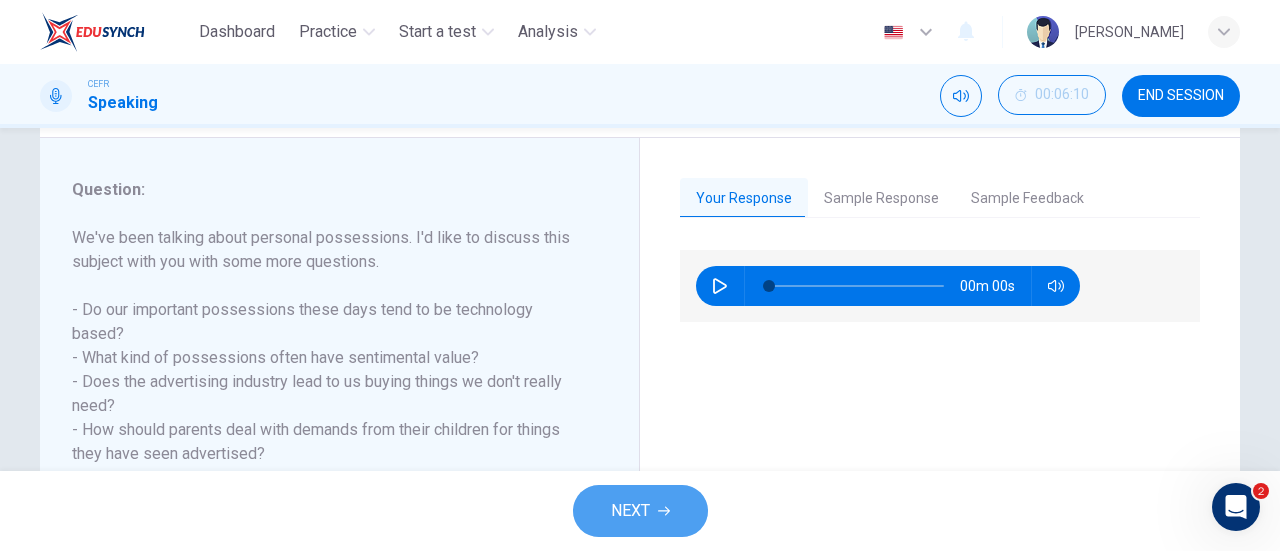 click on "NEXT" at bounding box center (640, 511) 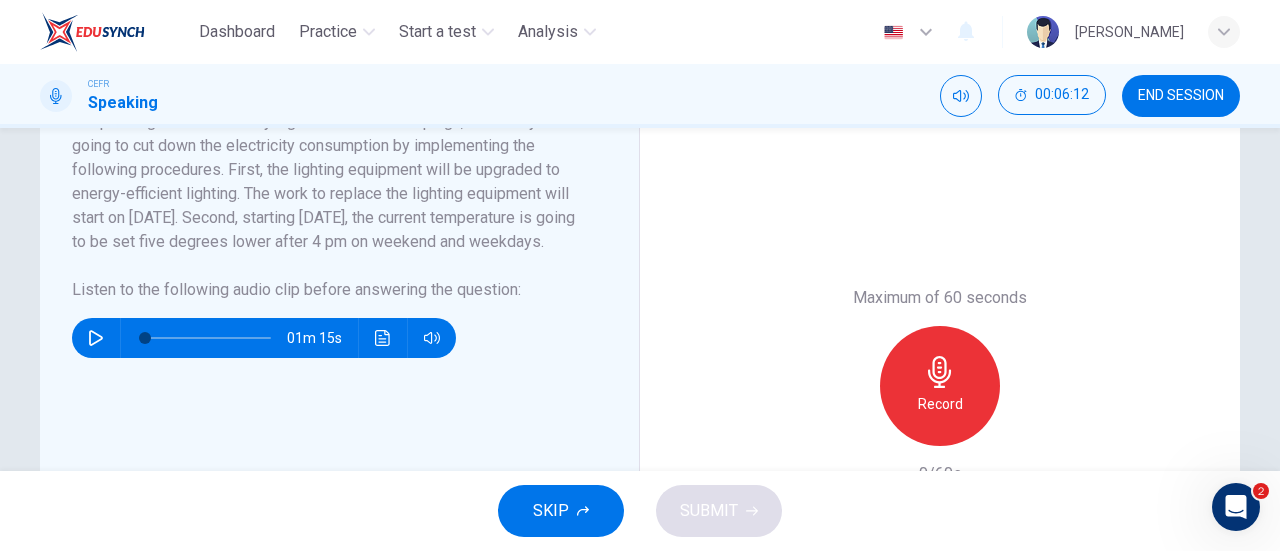 scroll, scrollTop: 416, scrollLeft: 0, axis: vertical 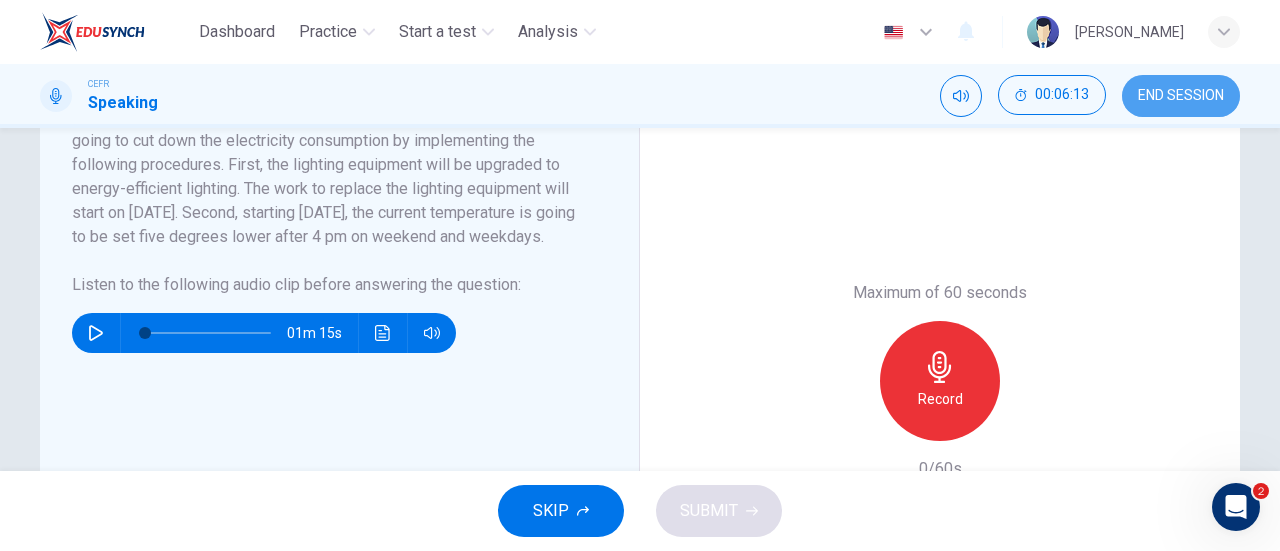 click on "END SESSION" at bounding box center (1181, 96) 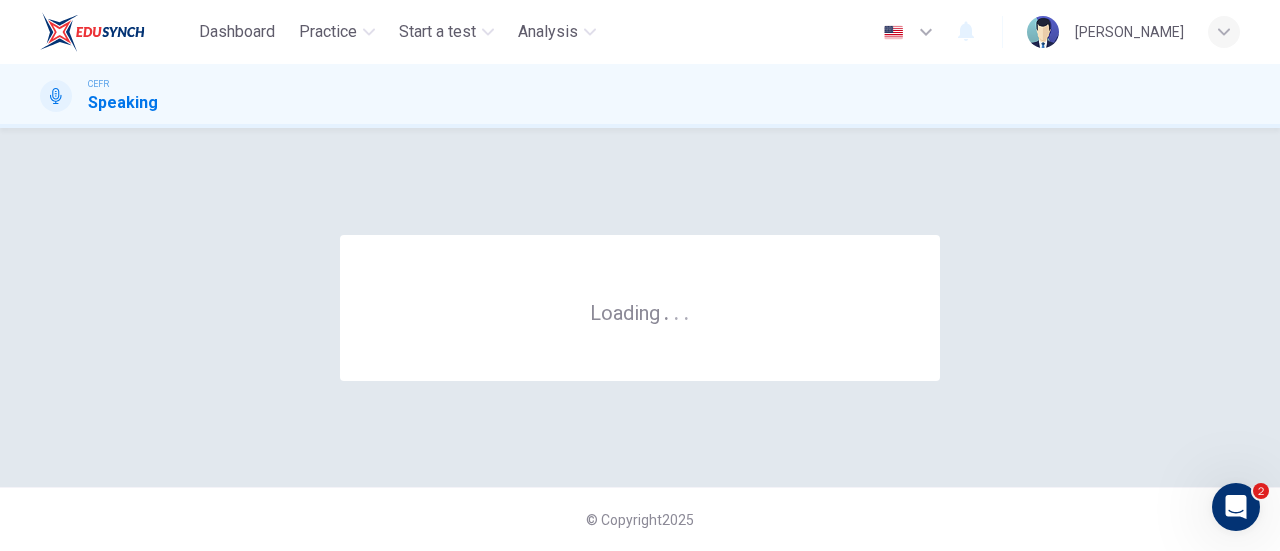 scroll, scrollTop: 0, scrollLeft: 0, axis: both 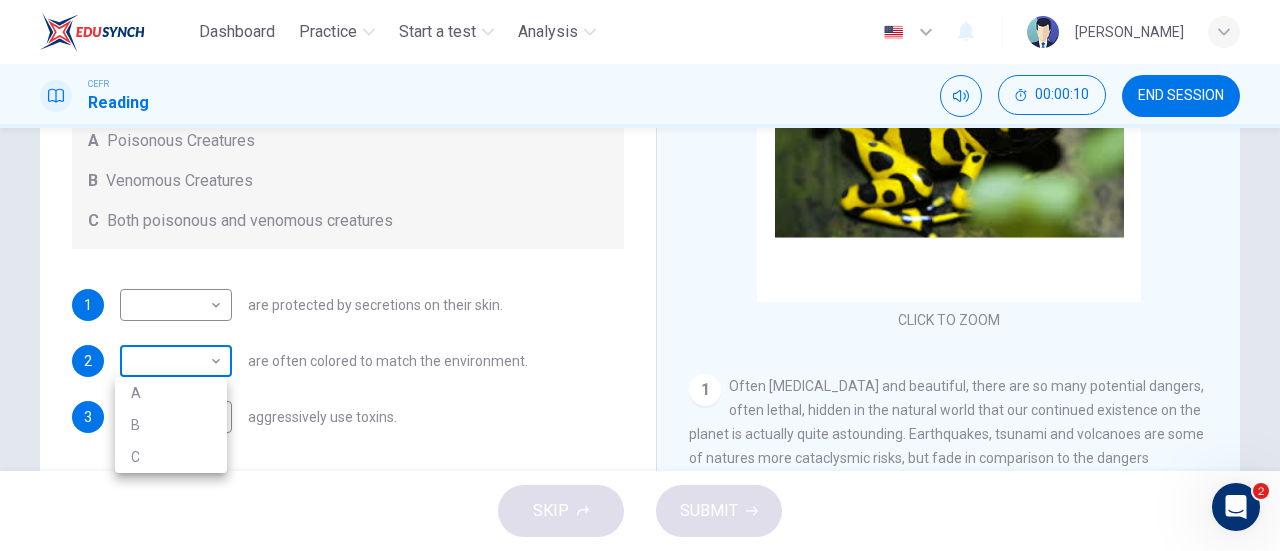 click on "Dashboard Practice Start a test Analysis English en ​ [PERSON_NAME] CEFR Reading 00:00:10 END SESSION Questions 1 - 3 Write the correct letter,  A ,  B  or  C  in the boxes below.
According to the information in the passage, classify the following information
as relating to: A Poisonous Creatures B Venomous Creatures C Both poisonous and venomous creatures 1 ​ ​ are protected by secretions on their skin. 2 ​ ​ are often colored to match the environment. 3 ​ ​ aggressively use toxins. Poisonous Animals CLICK TO ZOOM Click to Zoom 1 Often [MEDICAL_DATA] and beautiful, there are so many potential dangers, often lethal, hidden in the natural world that our continued existence on the planet is actually quite astounding. Earthquakes, tsunami and volcanoes are some of natures more cataclysmic risks, but fade in comparison to the dangers presented by the more aggressive flora and fauna around the world. 2 3 4 5 6 SKIP SUBMIT EduSynch - Online Language Proficiency Testing 2 Dashboard Practice 2025" at bounding box center (640, 275) 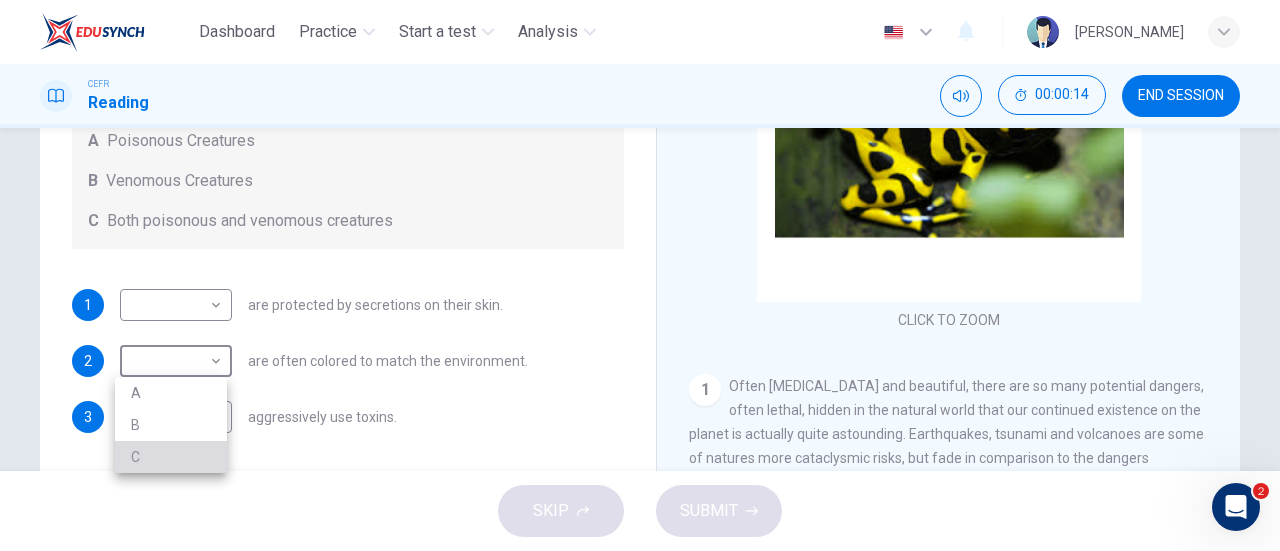 click on "C" at bounding box center [171, 457] 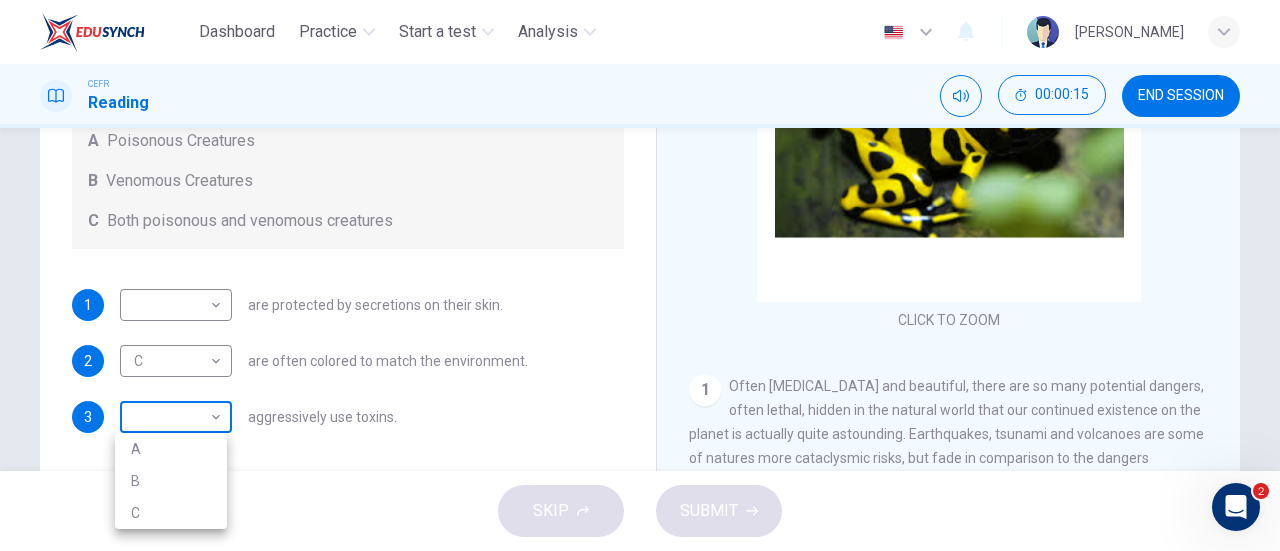 click on "Dashboard Practice Start a test Analysis English en ​ NURIN QISTINA BINTI HADZLI CEFR Reading 00:00:15 END SESSION Questions 1 - 3 Write the correct letter,  A ,  B  or  C  in the boxes below.
According to the information in the passage, classify the following information
as relating to: A Poisonous Creatures B Venomous Creatures C Both poisonous and venomous creatures 1 ​ ​ are protected by secretions on their skin. 2 C C ​ are often colored to match the environment. 3 ​ ​ aggressively use toxins. Poisonous Animals CLICK TO ZOOM Click to Zoom 1 Often benign and beautiful, there are so many potential dangers, often lethal, hidden in the natural world that our continued existence on the planet is actually quite astounding. Earthquakes, tsunami and volcanoes are some of natures more cataclysmic risks, but fade in comparison to the dangers presented by the more aggressive flora and fauna around the world. 2 3 4 5 6 SKIP SUBMIT EduSynch - Online Language Proficiency Testing 2 Dashboard Practice 2025" at bounding box center (640, 275) 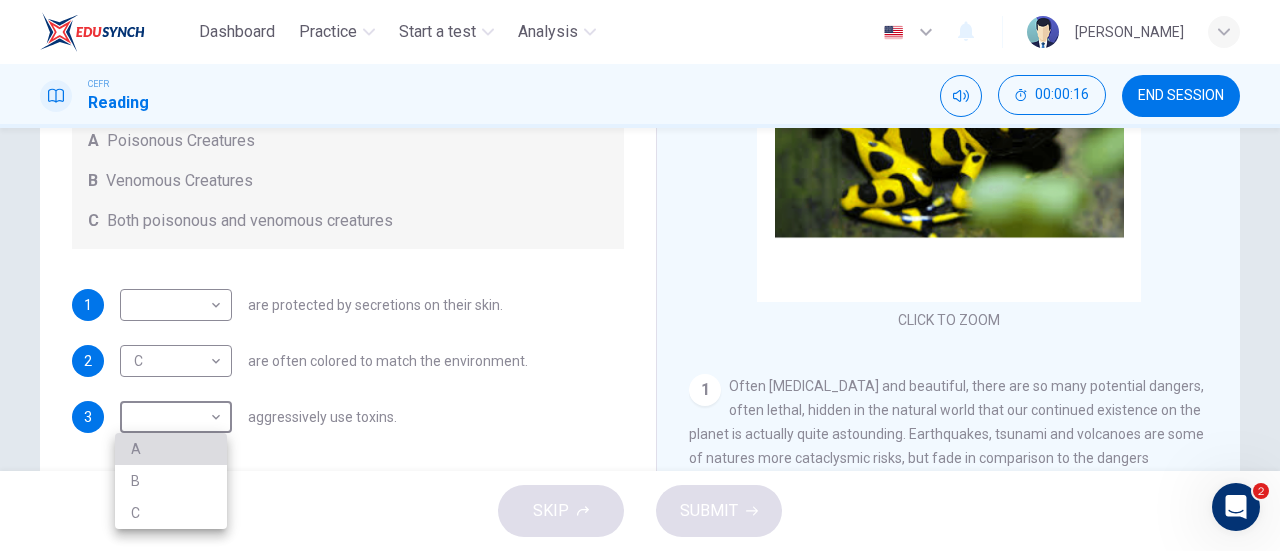 click on "A" at bounding box center (171, 449) 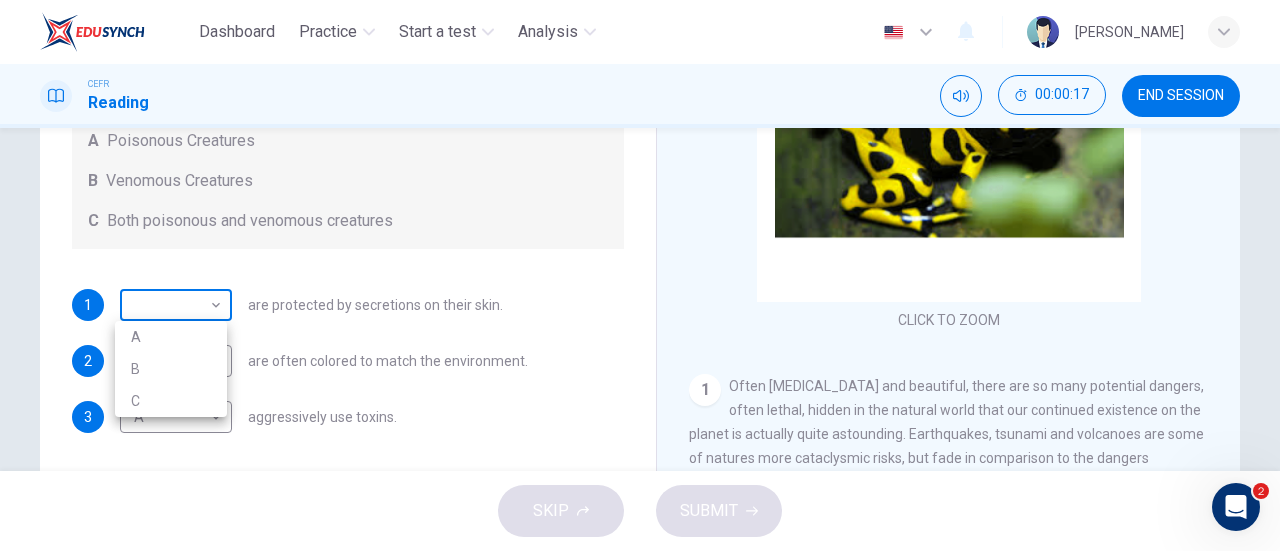 click on "Dashboard Practice Start a test Analysis English en ​ NURIN QISTINA BINTI HADZLI CEFR Reading 00:00:17 END SESSION Questions 1 - 3 Write the correct letter,  A ,  B  or  C  in the boxes below.
According to the information in the passage, classify the following information
as relating to: A Poisonous Creatures B Venomous Creatures C Both poisonous and venomous creatures 1 ​ ​ are protected by secretions on their skin. 2 C C ​ are often colored to match the environment. 3 A A ​ aggressively use toxins. Poisonous Animals CLICK TO ZOOM Click to Zoom 1 Often benign and beautiful, there are so many potential dangers, often lethal, hidden in the natural world that our continued existence on the planet is actually quite astounding. Earthquakes, tsunami and volcanoes are some of natures more cataclysmic risks, but fade in comparison to the dangers presented by the more aggressive flora and fauna around the world. 2 3 4 5 6 SKIP SUBMIT EduSynch - Online Language Proficiency Testing 2 Dashboard Practice 2025" at bounding box center (640, 275) 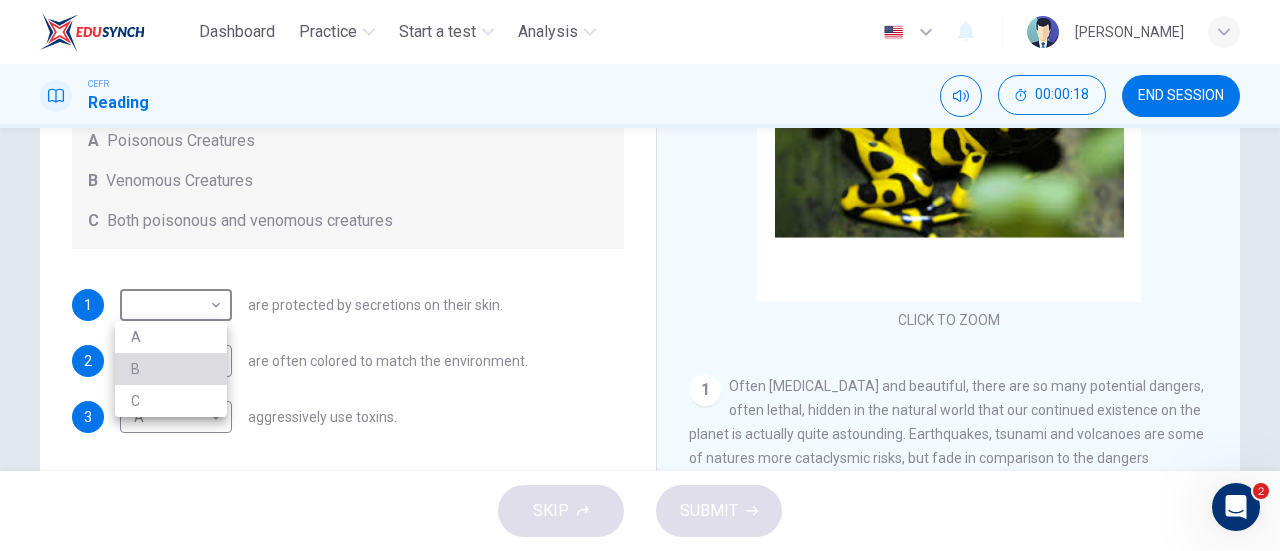 click on "B" at bounding box center [171, 369] 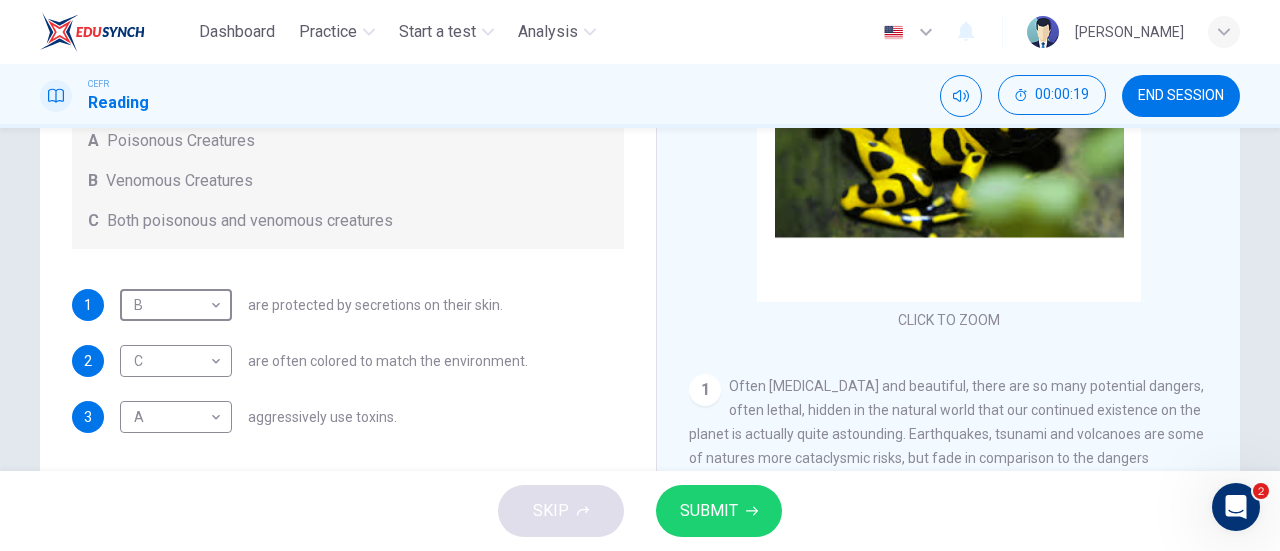 click on "SUBMIT" at bounding box center [719, 511] 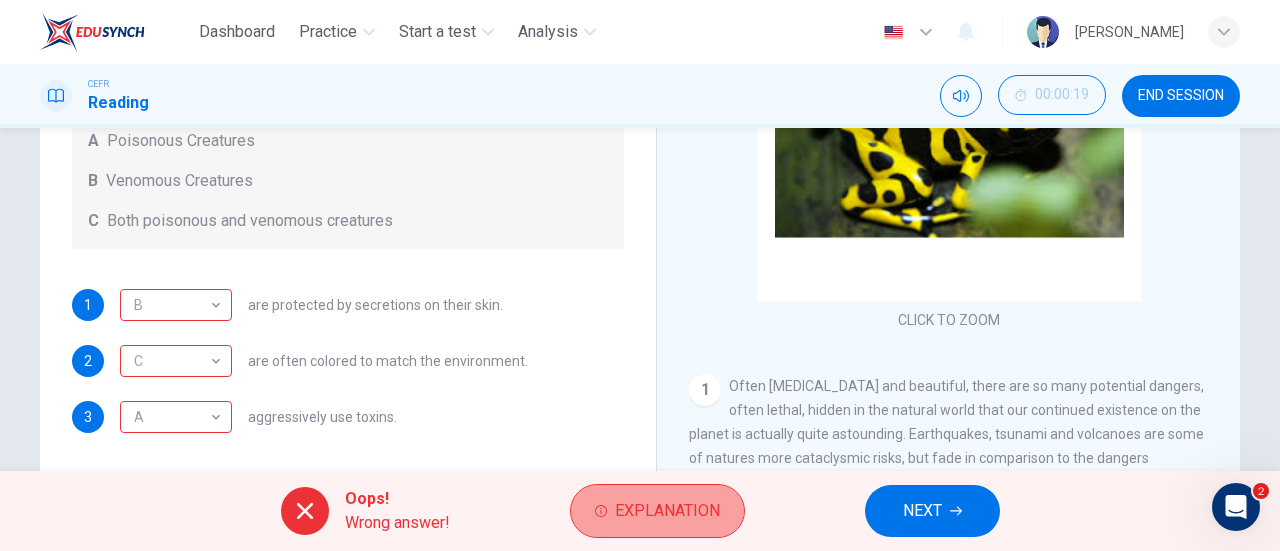 click on "Explanation" at bounding box center (667, 511) 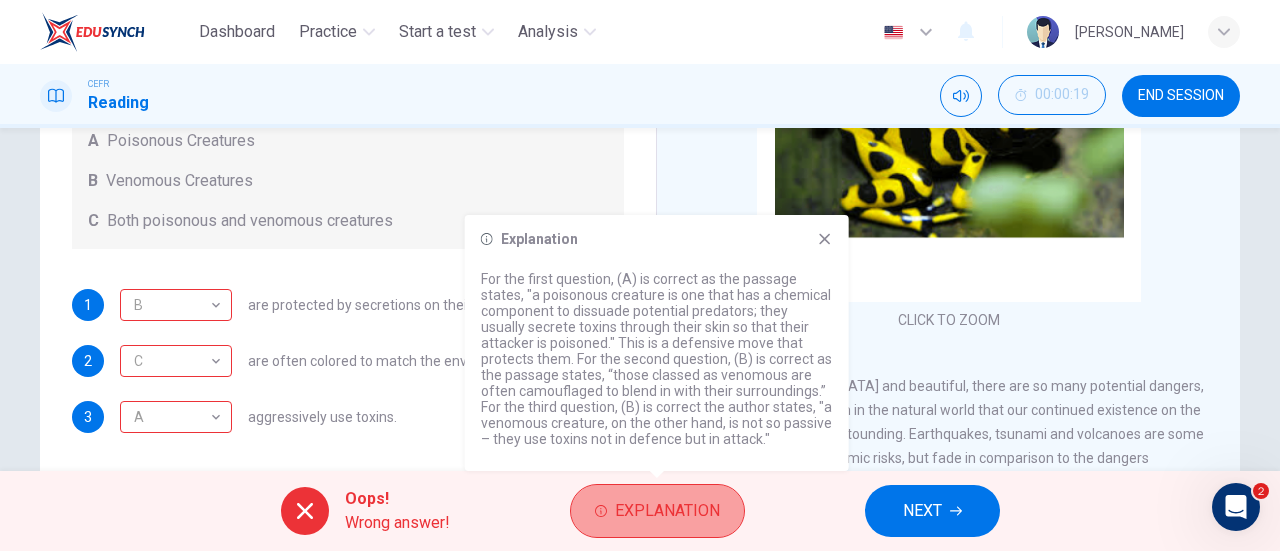 click on "Explanation" at bounding box center (667, 511) 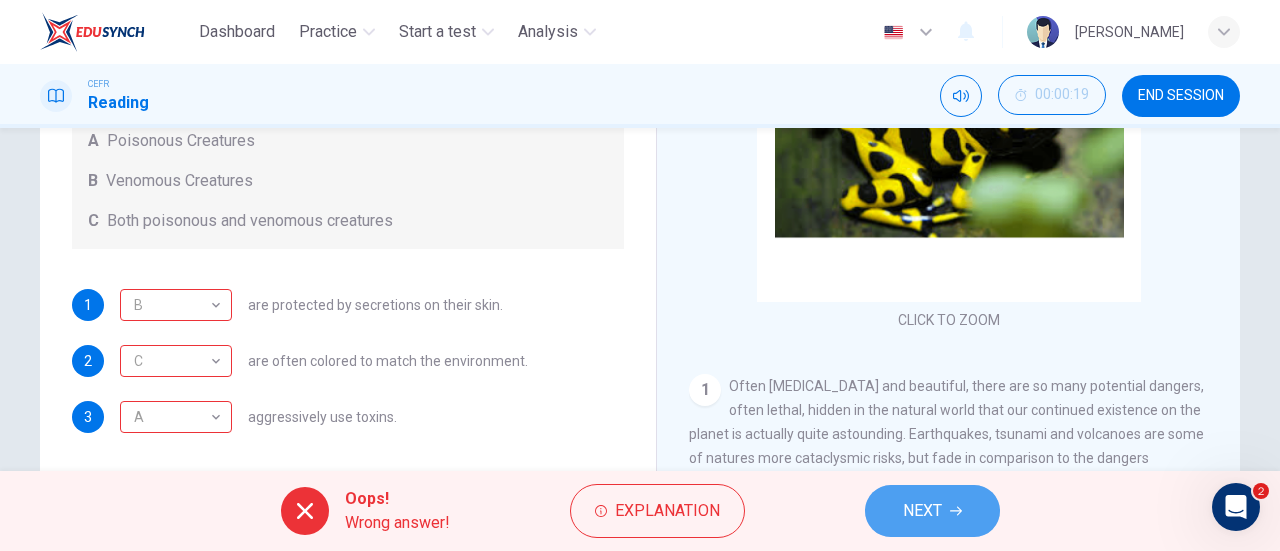 click on "NEXT" at bounding box center (932, 511) 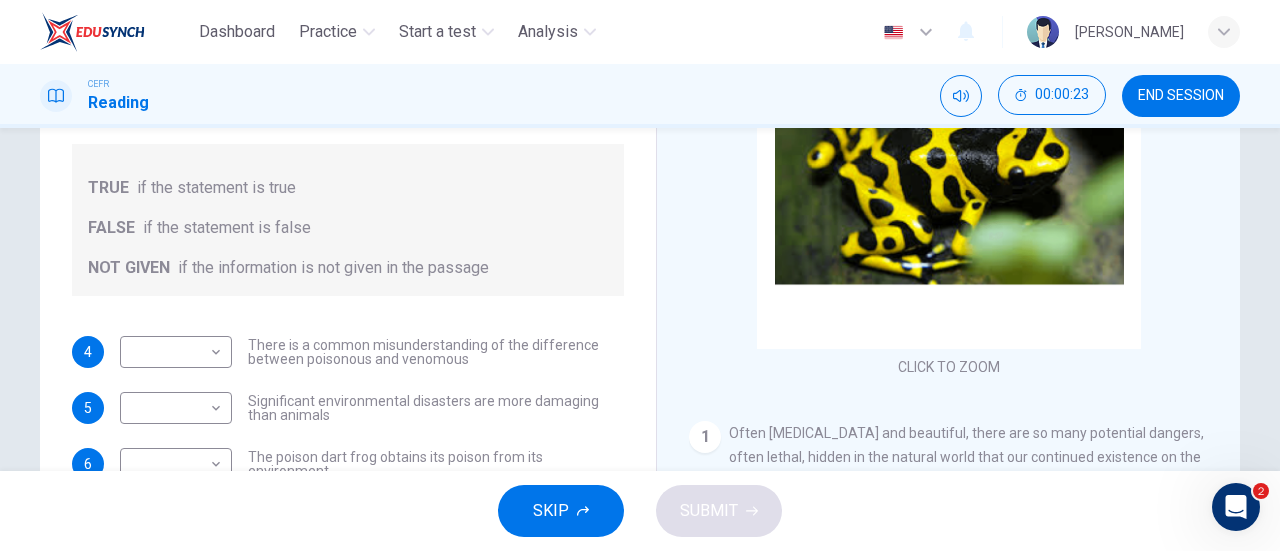 scroll, scrollTop: 277, scrollLeft: 0, axis: vertical 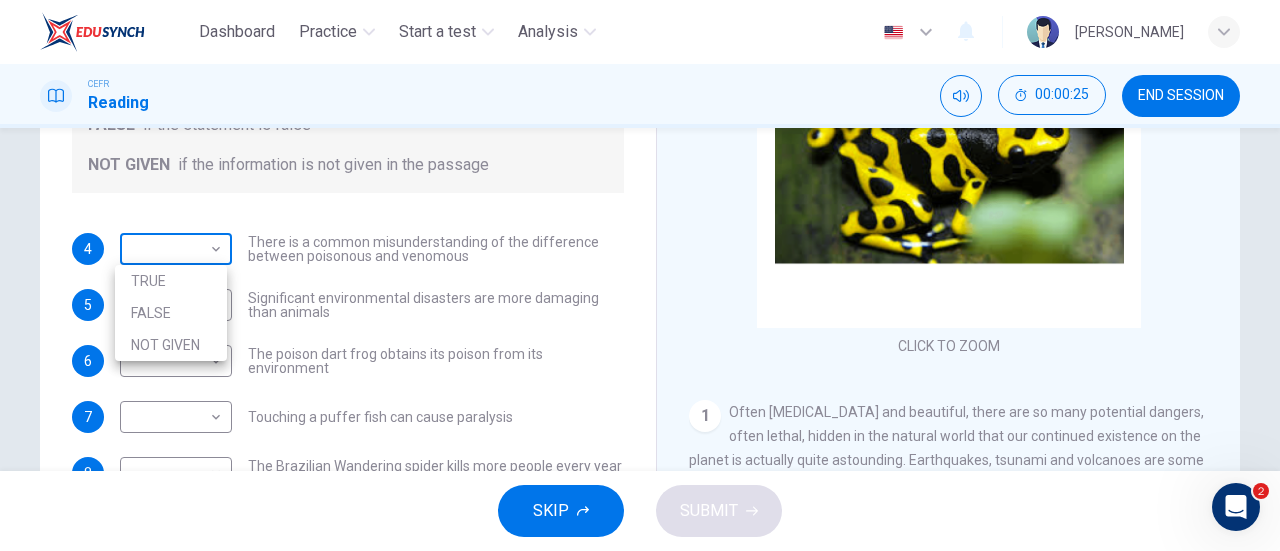click on "Dashboard Practice Start a test Analysis English en ​ NURIN QISTINA BINTI HADZLI CEFR Reading 00:00:25 END SESSION Questions 4 - 10 Do the following statements agree with the information given in the Reading Passage?
In the boxes below, on your answer sheet write TRUE if the statement is true FALSE if the statement is false NOT GIVEN if the information is not given in the passage 4 ​ ​ There is a common misunderstanding of the difference between poisonous and venomous 5 ​ ​ Significant environmental disasters are more damaging than animals 6 ​ ​ The poison dart frog obtains its poison from its environment 7 ​ ​ Touching a puffer fish can cause paralysis 8 ​ ​ The Brazilian Wandering spider kills more people every year than any other venomous creature. 9 ​ ​ The box jellyfish can cause death by drowning 10 ​ ​ The tentacles on a box jellyfish are used for movement Poisonous Animals CLICK TO ZOOM Click to Zoom 1 2 3 4 5 6 SKIP SUBMIT EduSynch - Online Language Proficiency Testing" at bounding box center [640, 275] 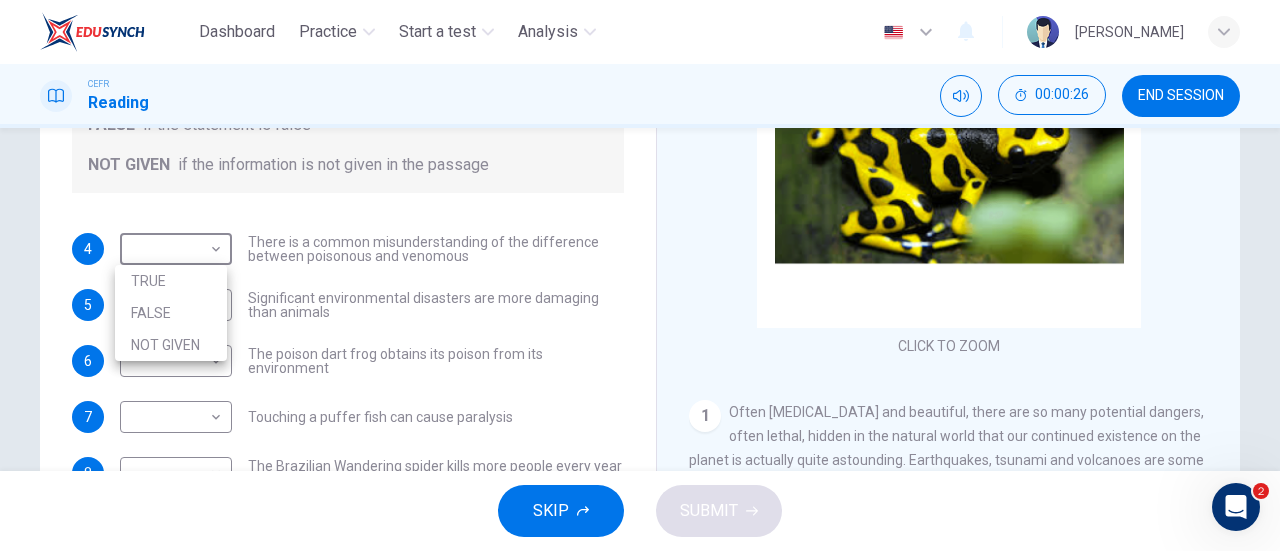 click on "TRUE" at bounding box center [171, 281] 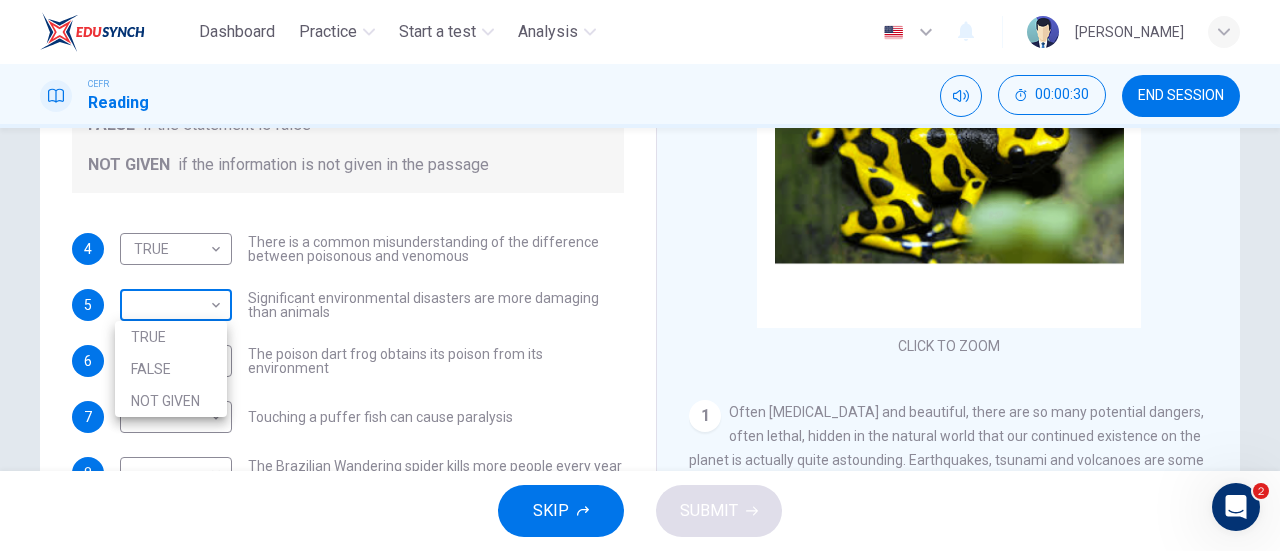 click on "Dashboard Practice Start a test Analysis English en ​ NURIN QISTINA BINTI HADZLI CEFR Reading 00:00:30 END SESSION Questions 4 - 10 Do the following statements agree with the information given in the Reading Passage?
In the boxes below, on your answer sheet write TRUE if the statement is true FALSE if the statement is false NOT GIVEN if the information is not given in the passage 4 TRUE TRUE ​ There is a common misunderstanding of the difference between poisonous and venomous 5 ​ ​ Significant environmental disasters are more damaging than animals 6 ​ ​ The poison dart frog obtains its poison from its environment 7 ​ ​ Touching a puffer fish can cause paralysis 8 ​ ​ The Brazilian Wandering spider kills more people every year than any other venomous creature. 9 ​ ​ The box jellyfish can cause death by drowning 10 ​ ​ The tentacles on a box jellyfish are used for movement Poisonous Animals CLICK TO ZOOM Click to Zoom 1 2 3 4 5 6 SKIP SUBMIT 2 Dashboard Practice Start a test 2025" at bounding box center (640, 275) 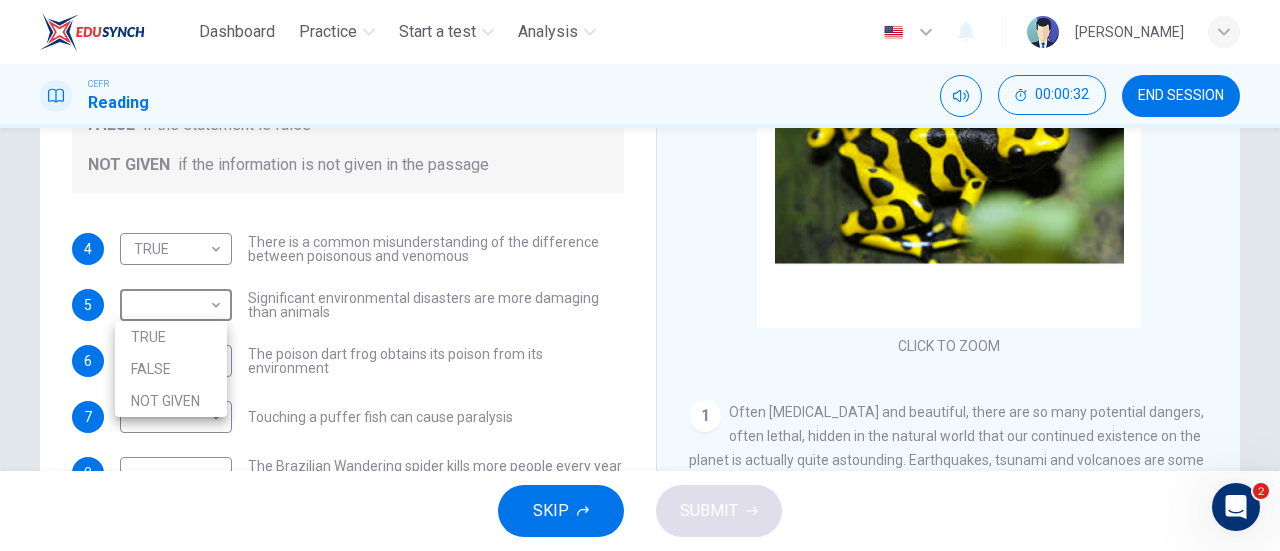 click on "NOT GIVEN" at bounding box center [171, 401] 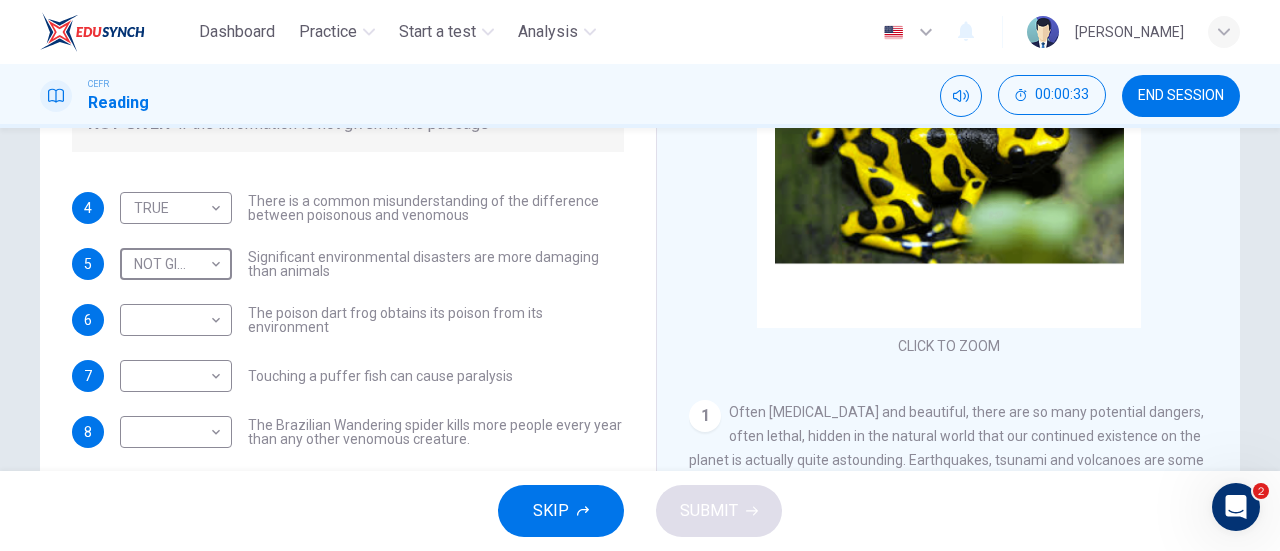scroll, scrollTop: 124, scrollLeft: 0, axis: vertical 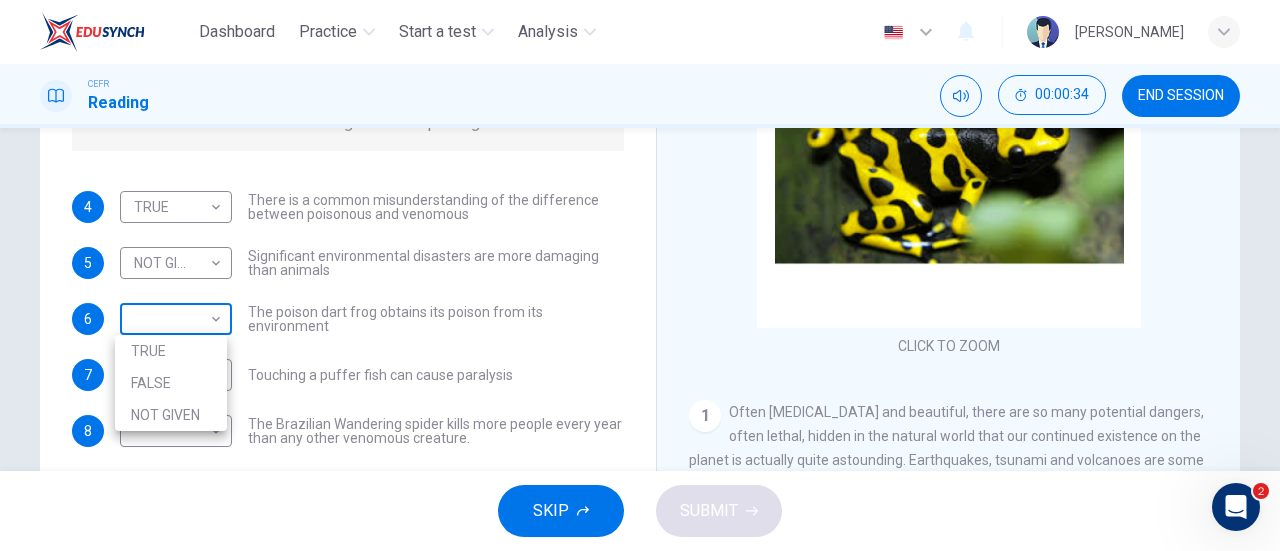 click on "Dashboard Practice Start a test Analysis English en ​ NURIN QISTINA BINTI HADZLI CEFR Reading 00:00:34 END SESSION Questions 4 - 10 Do the following statements agree with the information given in the Reading Passage?
In the boxes below, on your answer sheet write TRUE if the statement is true FALSE if the statement is false NOT GIVEN if the information is not given in the passage 4 TRUE TRUE ​ There is a common misunderstanding of the difference between poisonous and venomous 5 NOT GIVEN NOT GIVEN ​ Significant environmental disasters are more damaging than animals 6 ​ ​ The poison dart frog obtains its poison from its environment 7 ​ ​ Touching a puffer fish can cause paralysis 8 ​ ​ The Brazilian Wandering spider kills more people every year than any other venomous creature. 9 ​ ​ The box jellyfish can cause death by drowning 10 ​ ​ The tentacles on a box jellyfish are used for movement Poisonous Animals CLICK TO ZOOM Click to Zoom 1 2 3 4 5 6 SKIP SUBMIT 2 Dashboard Practice 2025" at bounding box center (640, 275) 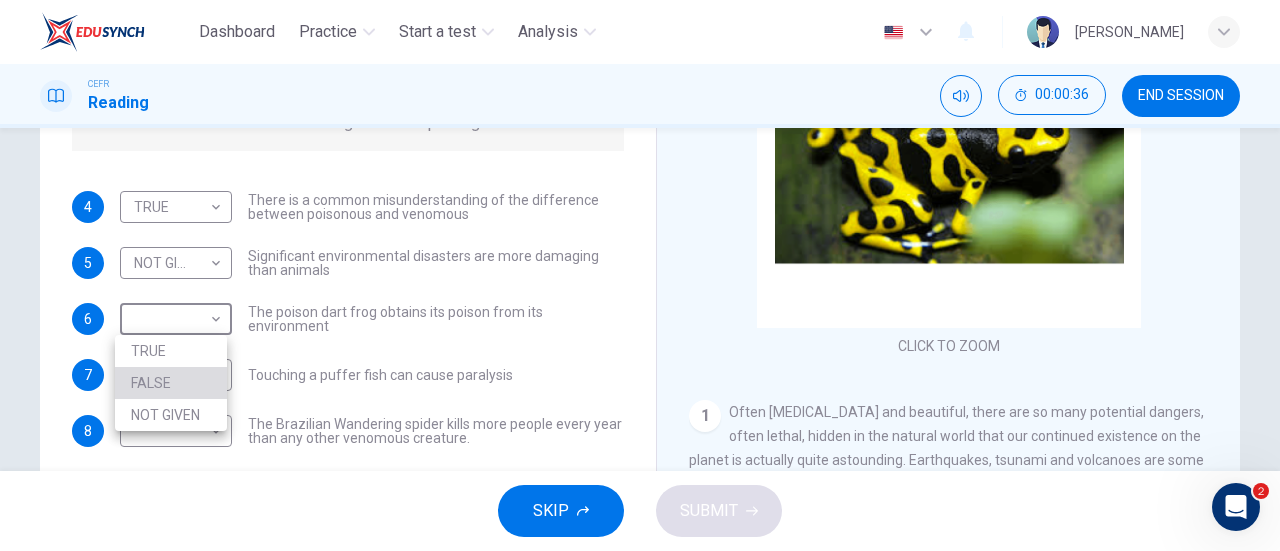 click on "FALSE" at bounding box center (171, 383) 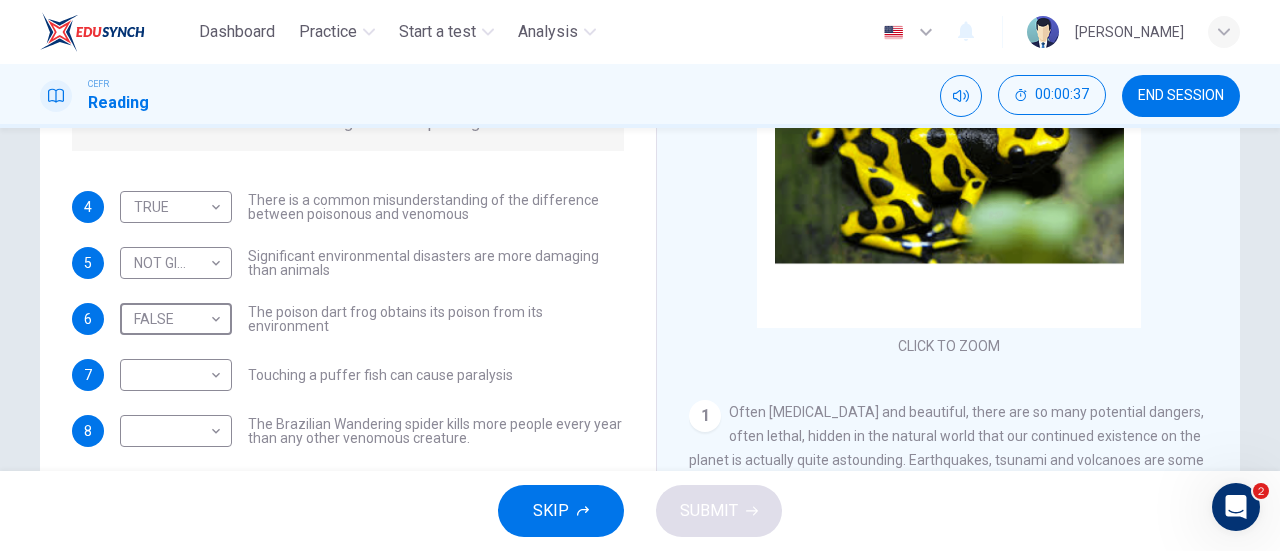 scroll, scrollTop: 136, scrollLeft: 0, axis: vertical 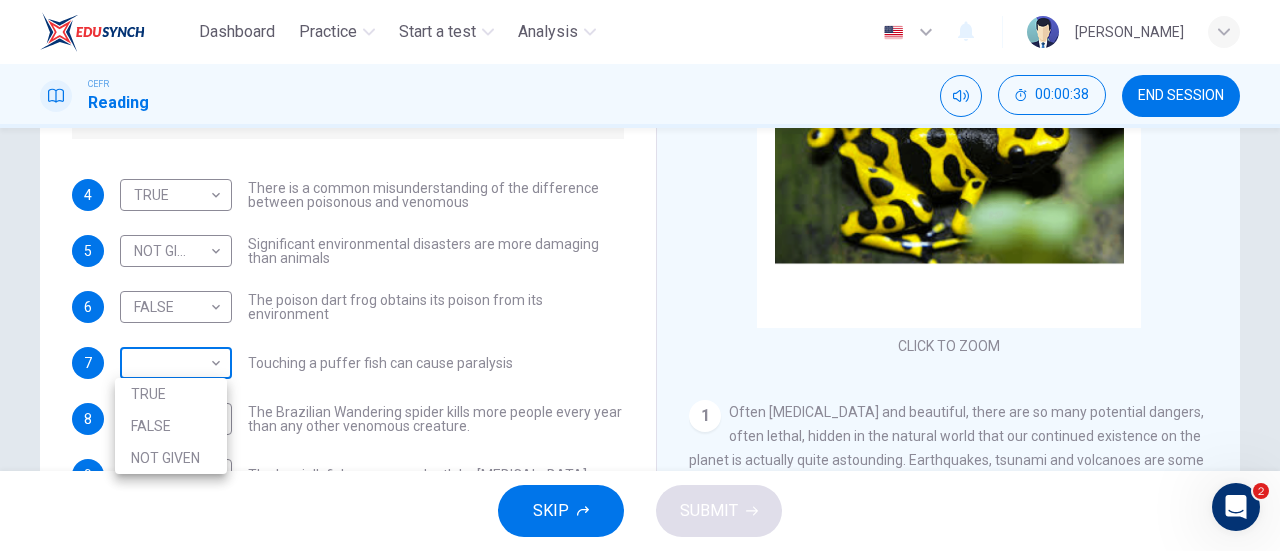 click on "Dashboard Practice Start a test Analysis English en ​ NURIN QISTINA BINTI HADZLI CEFR Reading 00:00:38 END SESSION Questions 4 - 10 Do the following statements agree with the information given in the Reading Passage?
In the boxes below, on your answer sheet write TRUE if the statement is true FALSE if the statement is false NOT GIVEN if the information is not given in the passage 4 TRUE TRUE ​ There is a common misunderstanding of the difference between poisonous and venomous 5 NOT GIVEN NOT GIVEN ​ Significant environmental disasters are more damaging than animals 6 FALSE FALSE ​ The poison dart frog obtains its poison from its environment 7 ​ ​ Touching a puffer fish can cause paralysis 8 ​ ​ The Brazilian Wandering spider kills more people every year than any other venomous creature. 9 ​ ​ The box jellyfish can cause death by drowning 10 ​ ​ The tentacles on a box jellyfish are used for movement Poisonous Animals CLICK TO ZOOM Click to Zoom 1 2 3 4 5 6 SKIP SUBMIT 2 Dashboard 2025" at bounding box center [640, 275] 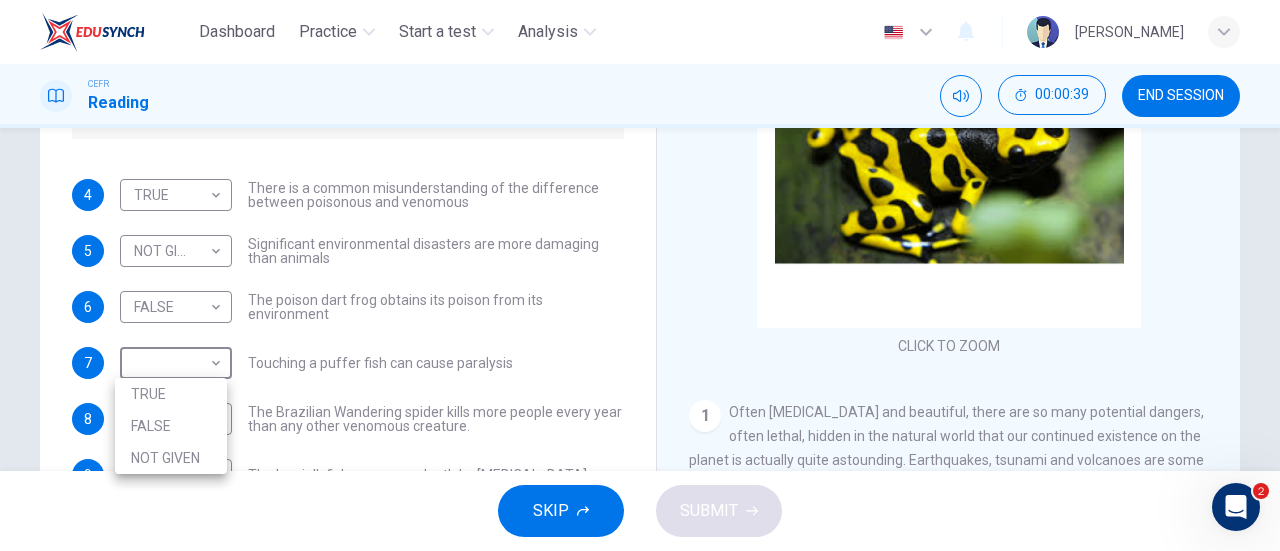click on "TRUE" at bounding box center [171, 394] 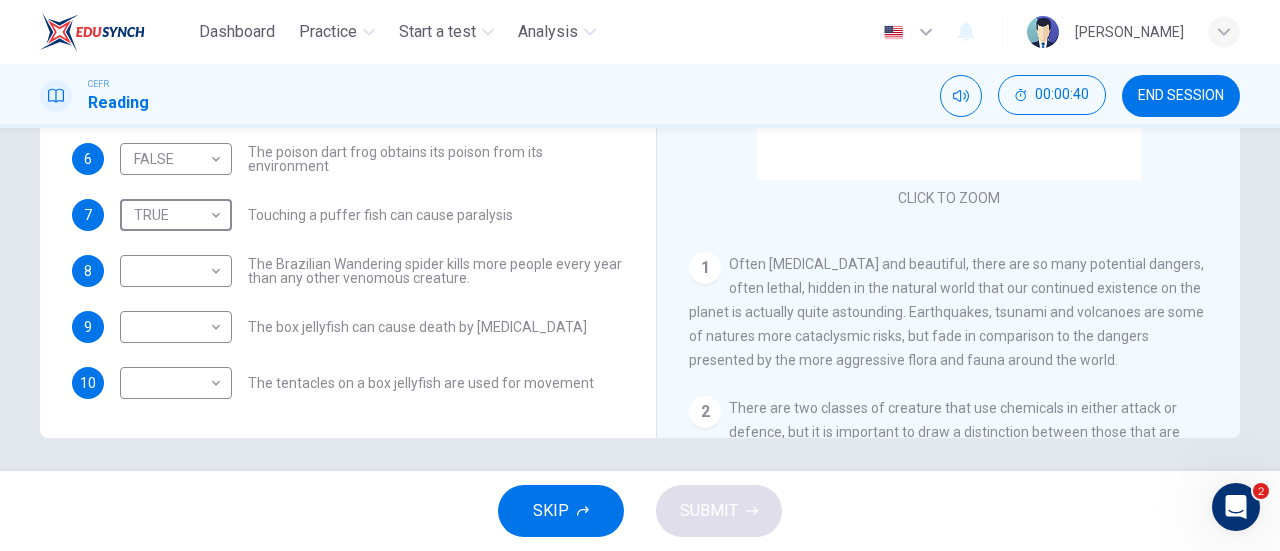 scroll, scrollTop: 432, scrollLeft: 0, axis: vertical 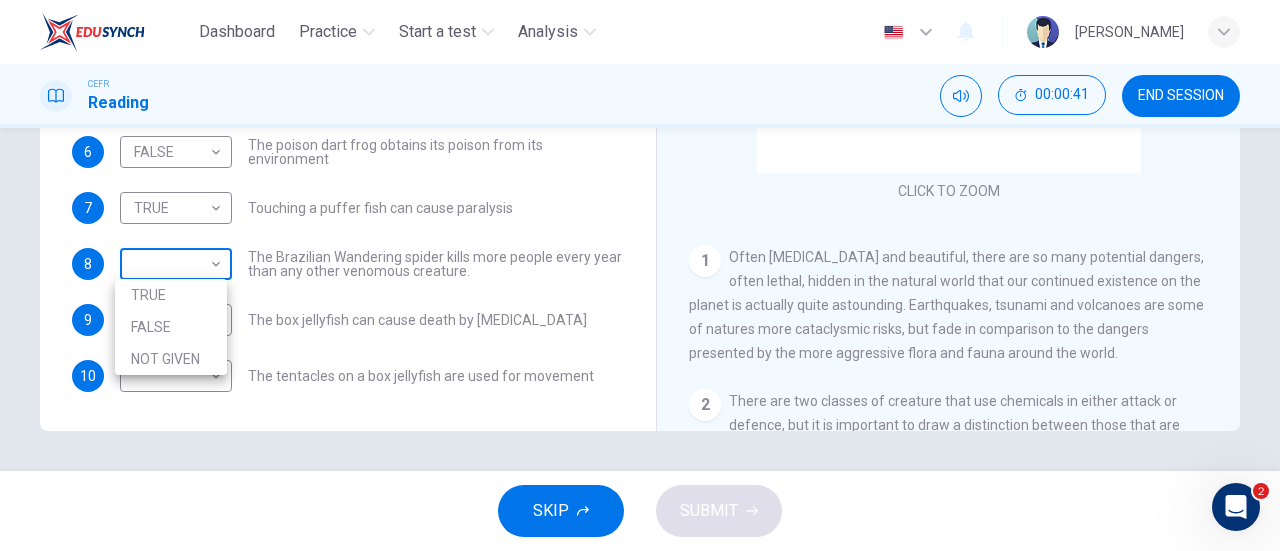 click on "Dashboard Practice Start a test Analysis English en ​ NURIN QISTINA BINTI HADZLI CEFR Reading 00:00:41 END SESSION Questions 4 - 10 Do the following statements agree with the information given in the Reading Passage?
In the boxes below, on your answer sheet write TRUE if the statement is true FALSE if the statement is false NOT GIVEN if the information is not given in the passage 4 TRUE TRUE ​ There is a common misunderstanding of the difference between poisonous and venomous 5 NOT GIVEN NOT GIVEN ​ Significant environmental disasters are more damaging than animals 6 FALSE FALSE ​ The poison dart frog obtains its poison from its environment 7 TRUE TRUE ​ Touching a puffer fish can cause paralysis 8 ​ ​ The Brazilian Wandering spider kills more people every year than any other venomous creature. 9 ​ ​ The box jellyfish can cause death by drowning 10 ​ ​ The tentacles on a box jellyfish are used for movement Poisonous Animals CLICK TO ZOOM Click to Zoom 1 2 3 4 5 6 SKIP SUBMIT 2 Dashboard" at bounding box center [640, 275] 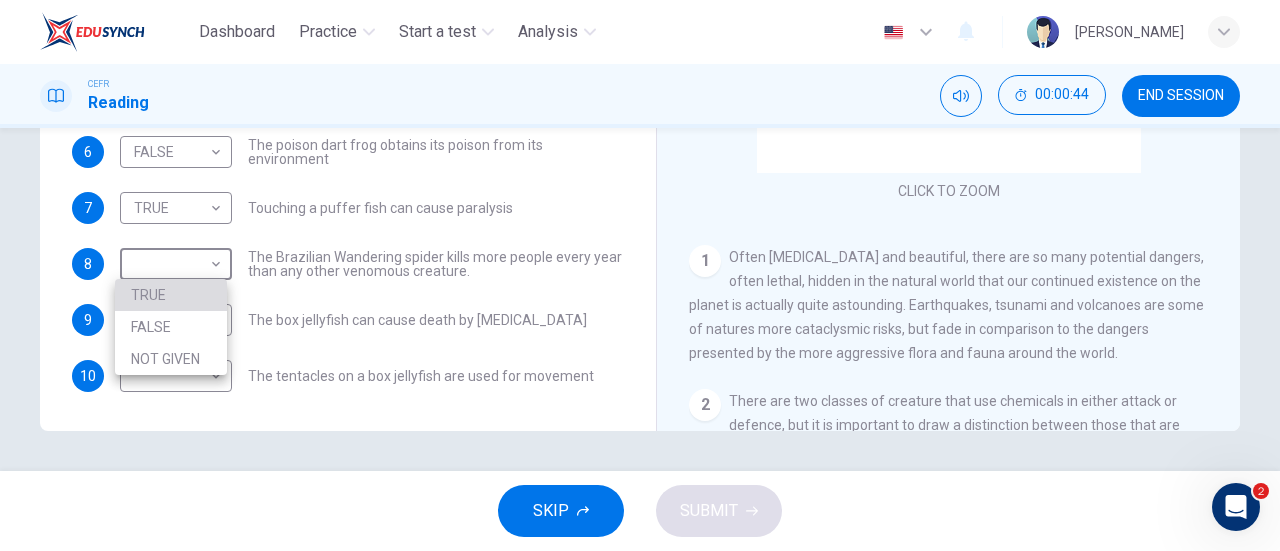 click on "TRUE" at bounding box center (171, 295) 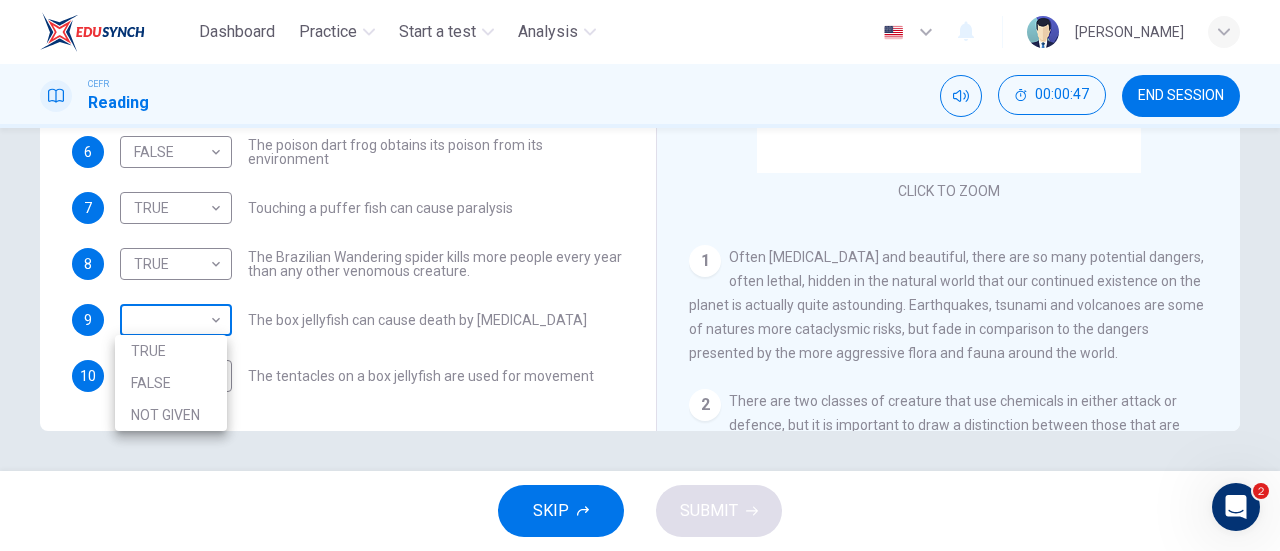 click on "Dashboard Practice Start a test Analysis English en ​ NURIN QISTINA BINTI HADZLI CEFR Reading 00:00:47 END SESSION Questions 4 - 10 Do the following statements agree with the information given in the Reading Passage?
In the boxes below, on your answer sheet write TRUE if the statement is true FALSE if the statement is false NOT GIVEN if the information is not given in the passage 4 TRUE TRUE ​ There is a common misunderstanding of the difference between poisonous and venomous 5 NOT GIVEN NOT GIVEN ​ Significant environmental disasters are more damaging than animals 6 FALSE FALSE ​ The poison dart frog obtains its poison from its environment 7 TRUE TRUE ​ Touching a puffer fish can cause paralysis 8 TRUE TRUE ​ The Brazilian Wandering spider kills more people every year than any other venomous creature. 9 ​ ​ The box jellyfish can cause death by drowning 10 ​ ​ The tentacles on a box jellyfish are used for movement Poisonous Animals CLICK TO ZOOM Click to Zoom 1 2 3 4 5 6 SKIP SUBMIT 2" at bounding box center [640, 275] 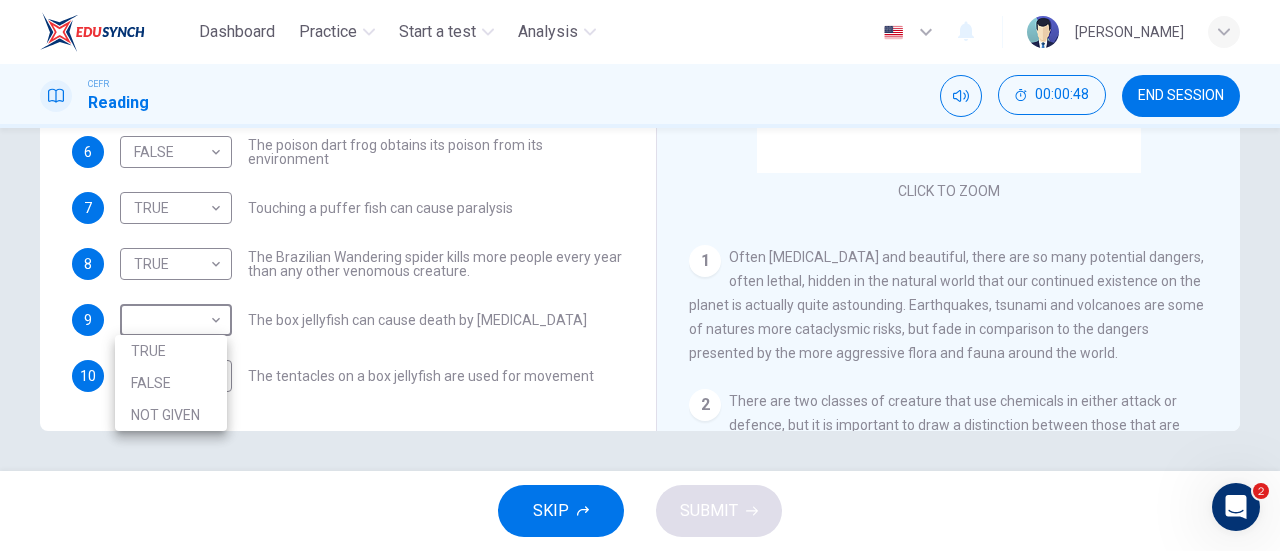 click on "FALSE" at bounding box center [171, 383] 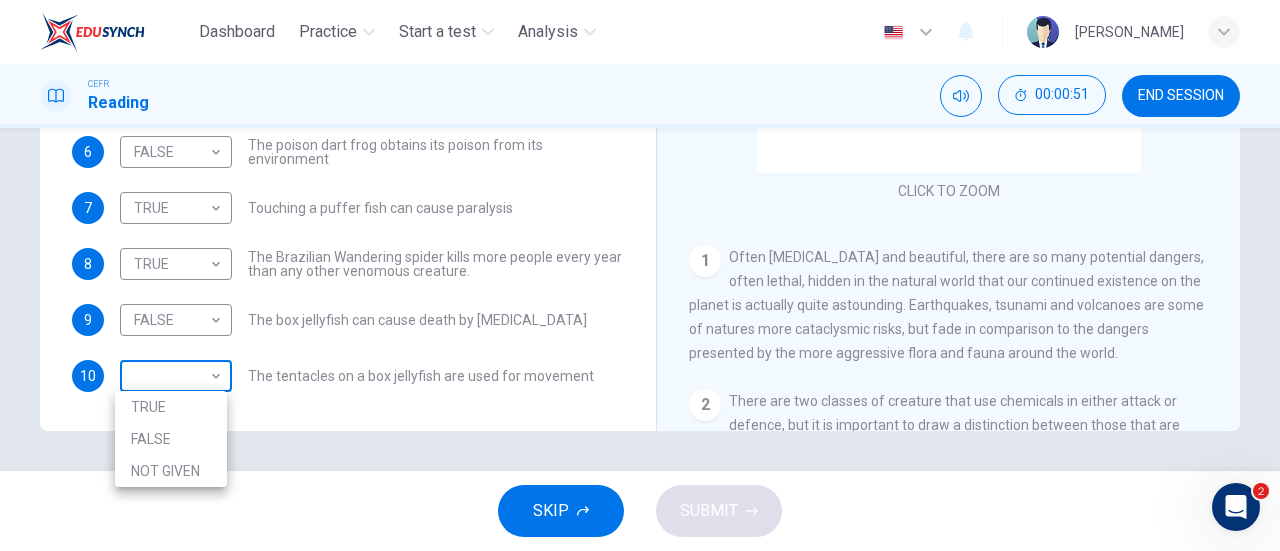 click on "Dashboard Practice Start a test Analysis English en ​ NURIN QISTINA BINTI HADZLI CEFR Reading 00:00:51 END SESSION Questions 4 - 10 Do the following statements agree with the information given in the Reading Passage?
In the boxes below, on your answer sheet write TRUE if the statement is true FALSE if the statement is false NOT GIVEN if the information is not given in the passage 4 TRUE TRUE ​ There is a common misunderstanding of the difference between poisonous and venomous 5 NOT GIVEN NOT GIVEN ​ Significant environmental disasters are more damaging than animals 6 FALSE FALSE ​ The poison dart frog obtains its poison from its environment 7 TRUE TRUE ​ Touching a puffer fish can cause paralysis 8 TRUE TRUE ​ The Brazilian Wandering spider kills more people every year than any other venomous creature. 9 FALSE FALSE ​ The box jellyfish can cause death by drowning 10 ​ ​ The tentacles on a box jellyfish are used for movement Poisonous Animals CLICK TO ZOOM Click to Zoom 1 2 3 4 5 6 SKIP 2" at bounding box center [640, 275] 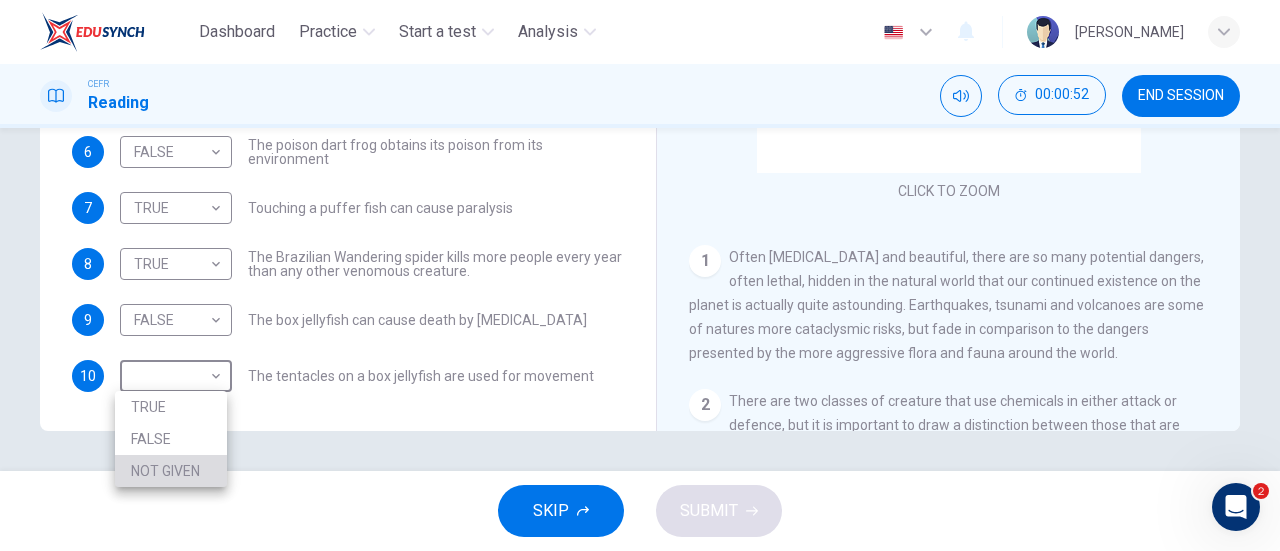 click on "NOT GIVEN" at bounding box center (171, 471) 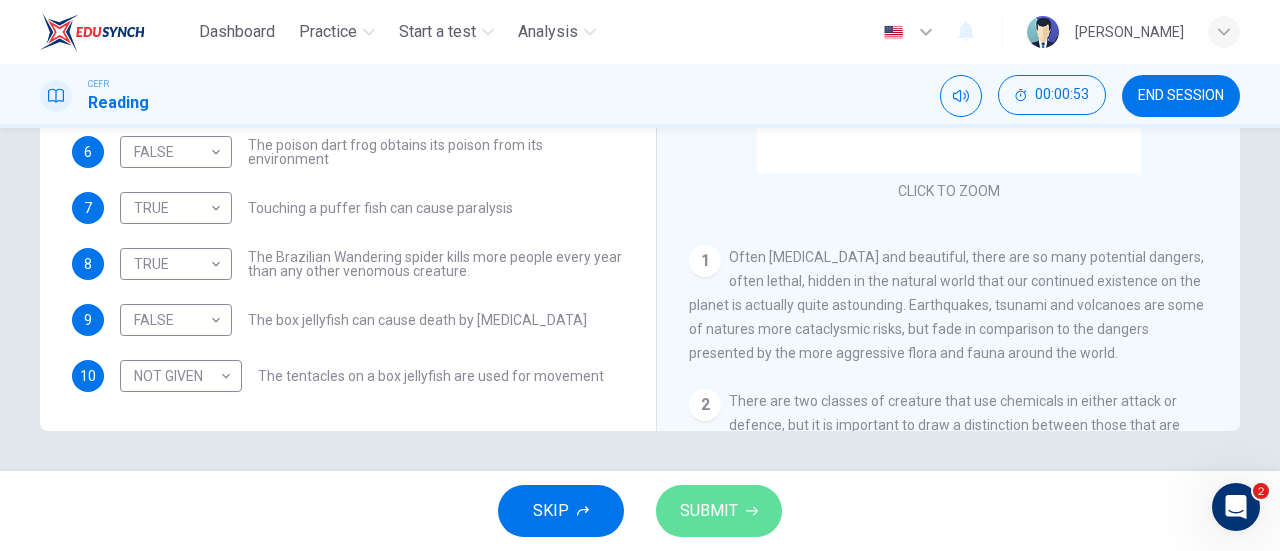 click on "SUBMIT" at bounding box center (719, 511) 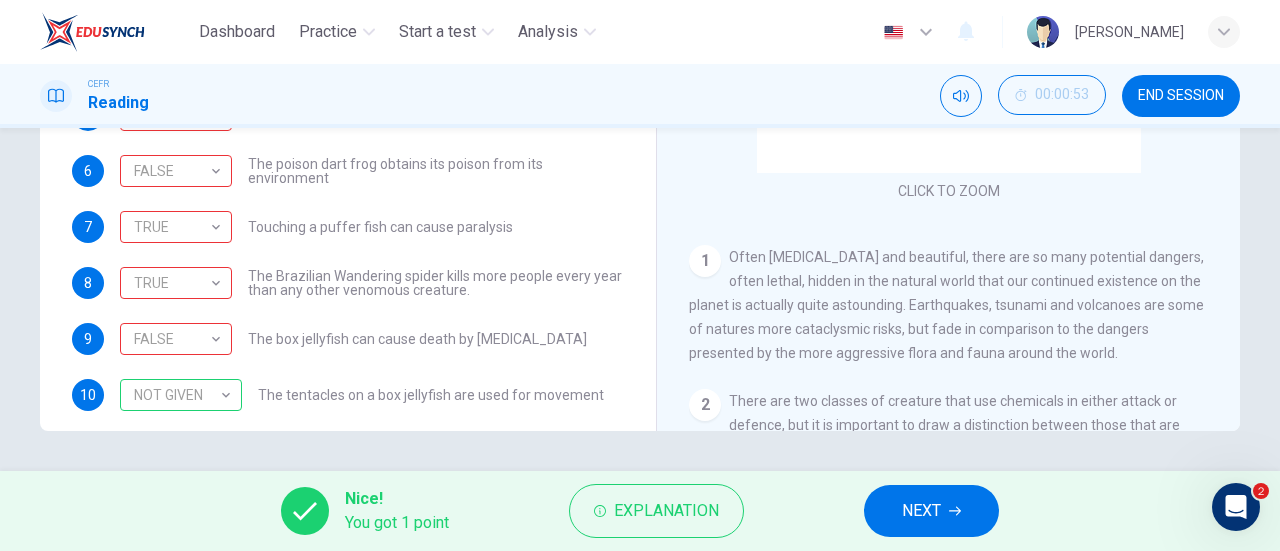 scroll, scrollTop: 128, scrollLeft: 0, axis: vertical 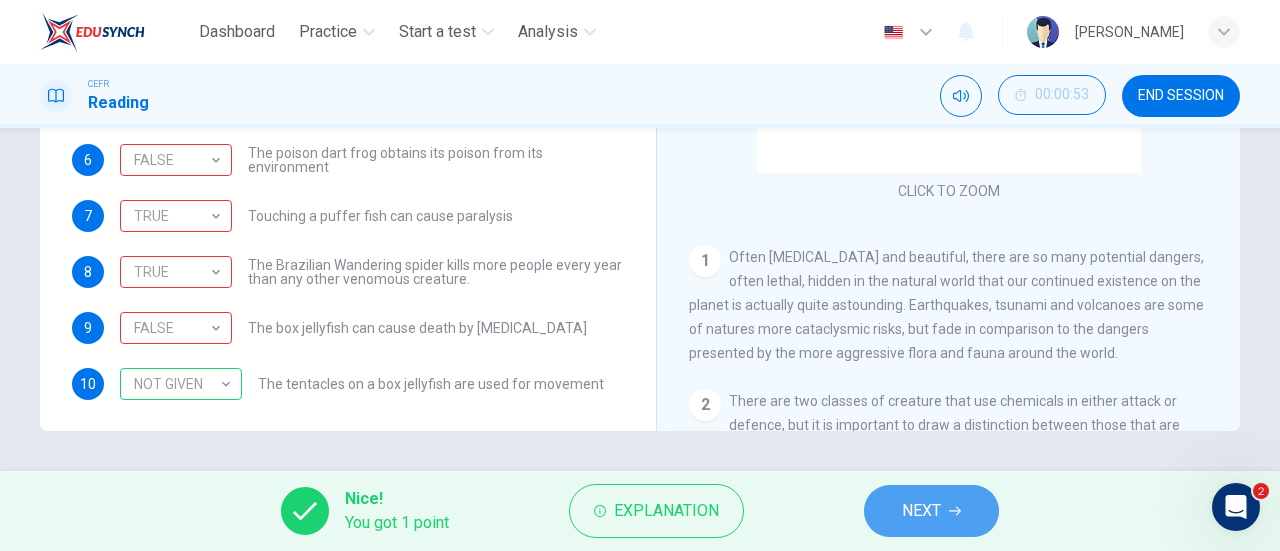 click on "NEXT" at bounding box center [931, 511] 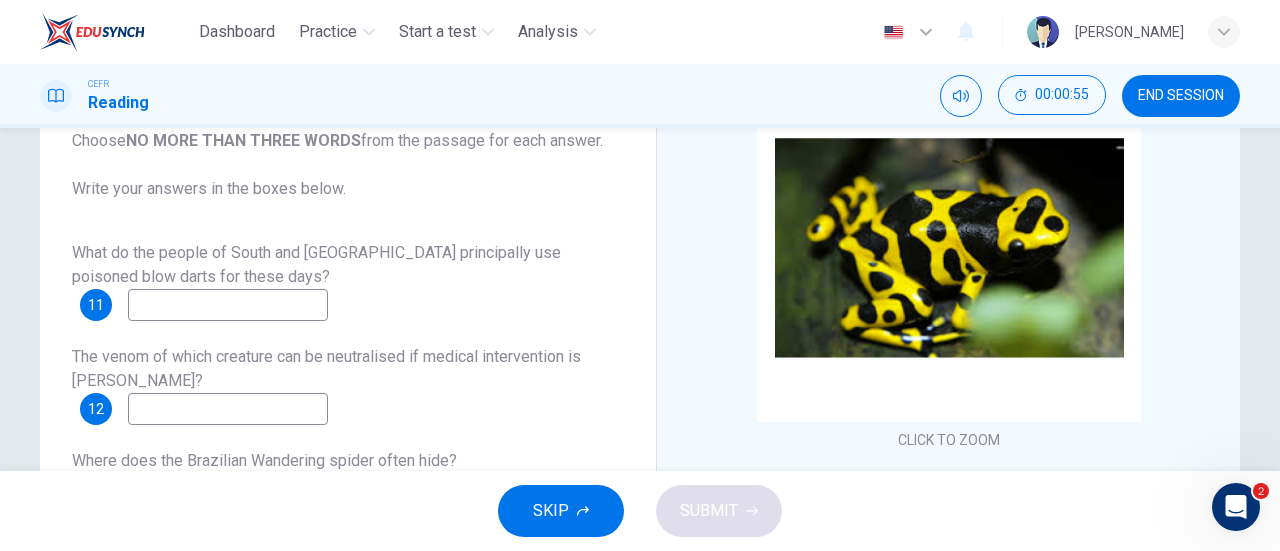 scroll, scrollTop: 184, scrollLeft: 0, axis: vertical 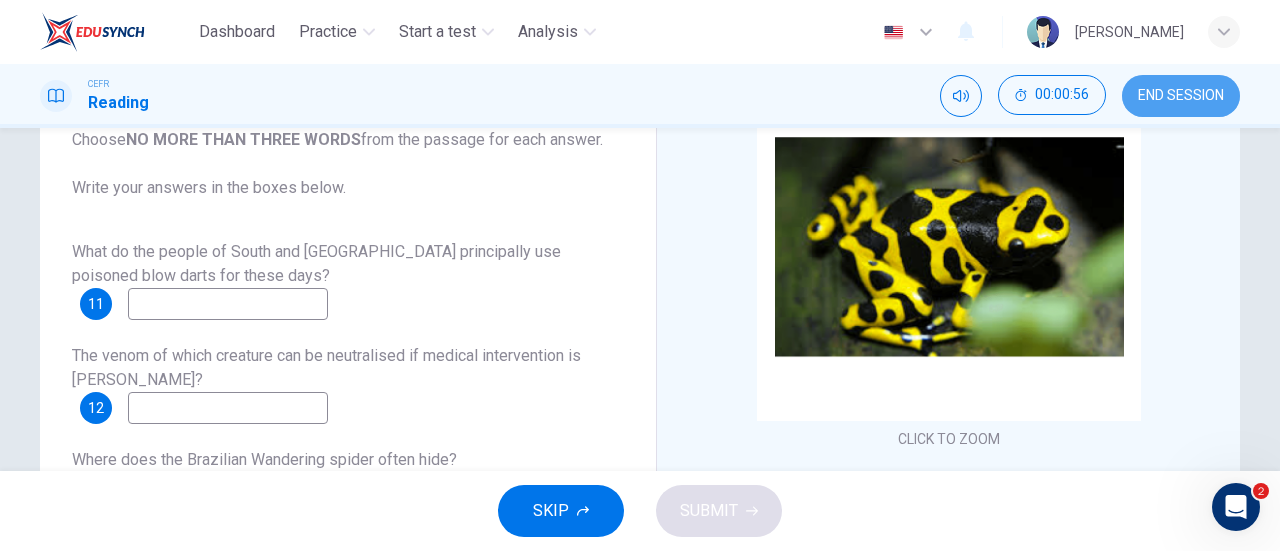 click on "END SESSION" at bounding box center (1181, 96) 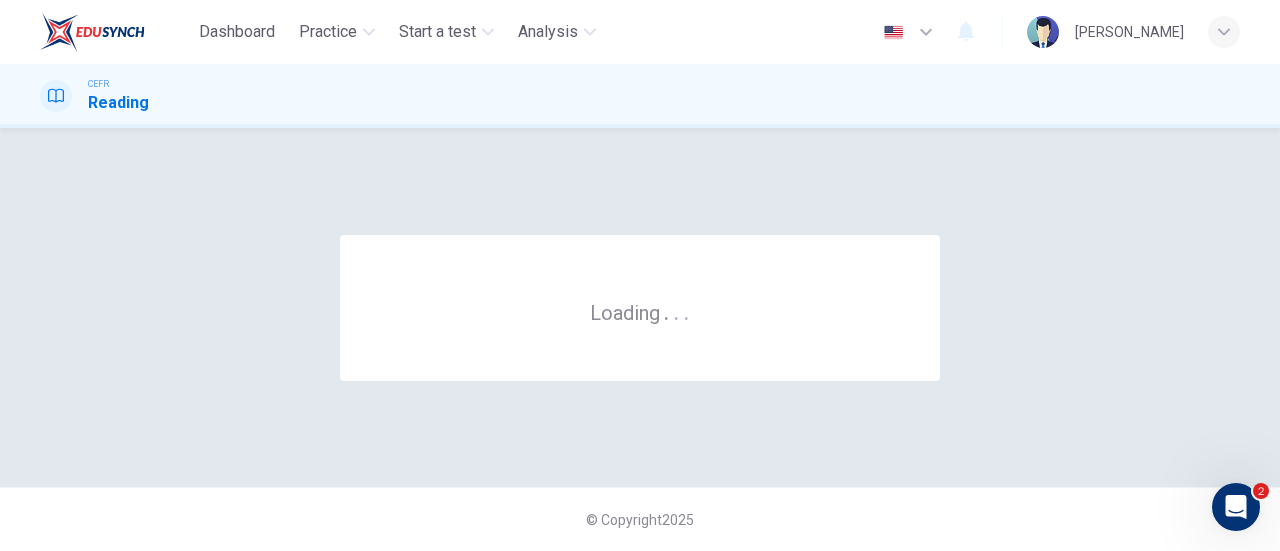 scroll, scrollTop: 0, scrollLeft: 0, axis: both 